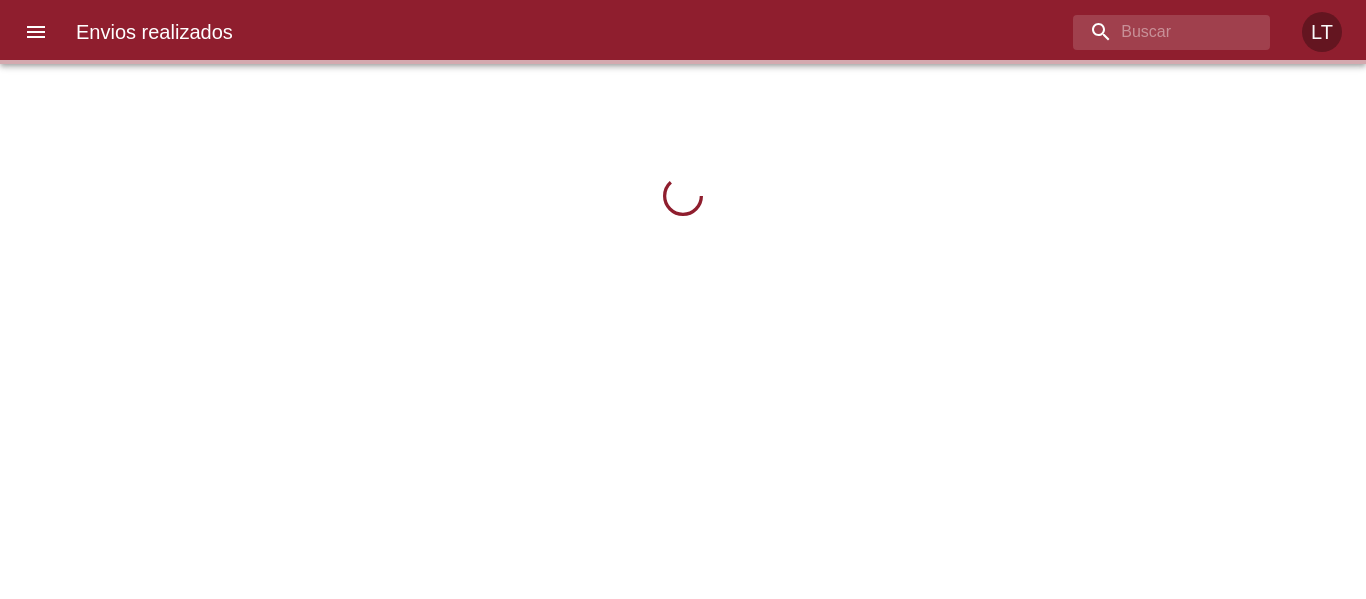 scroll, scrollTop: 0, scrollLeft: 0, axis: both 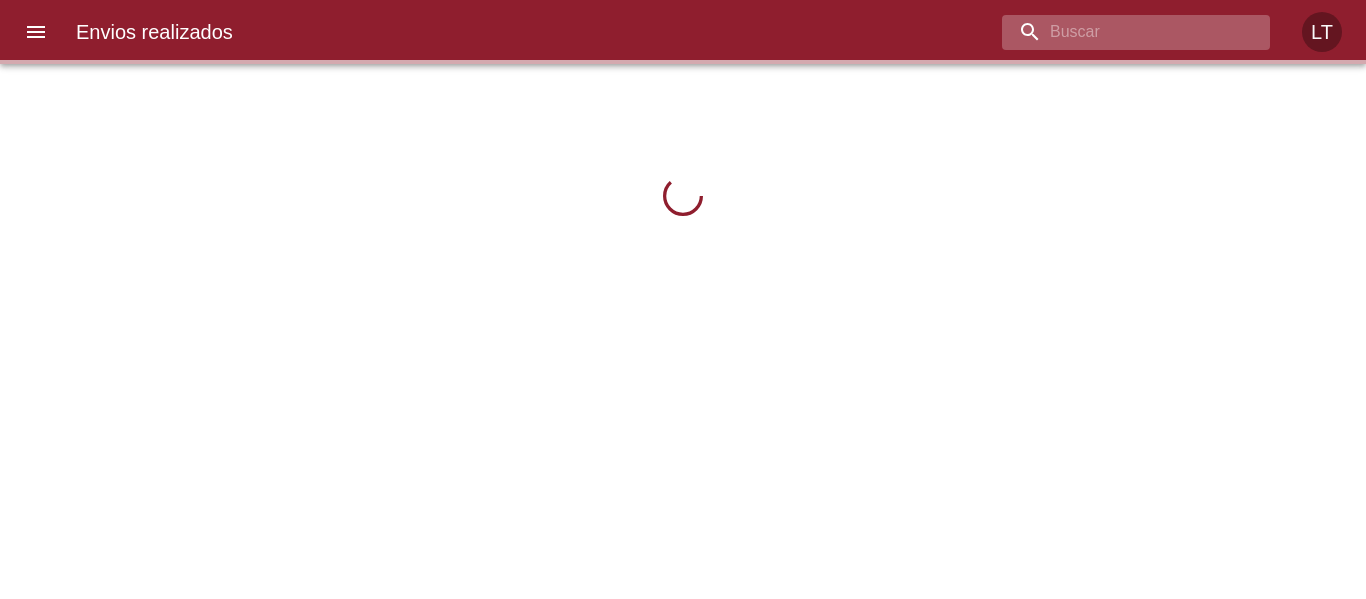 click at bounding box center [1119, 32] 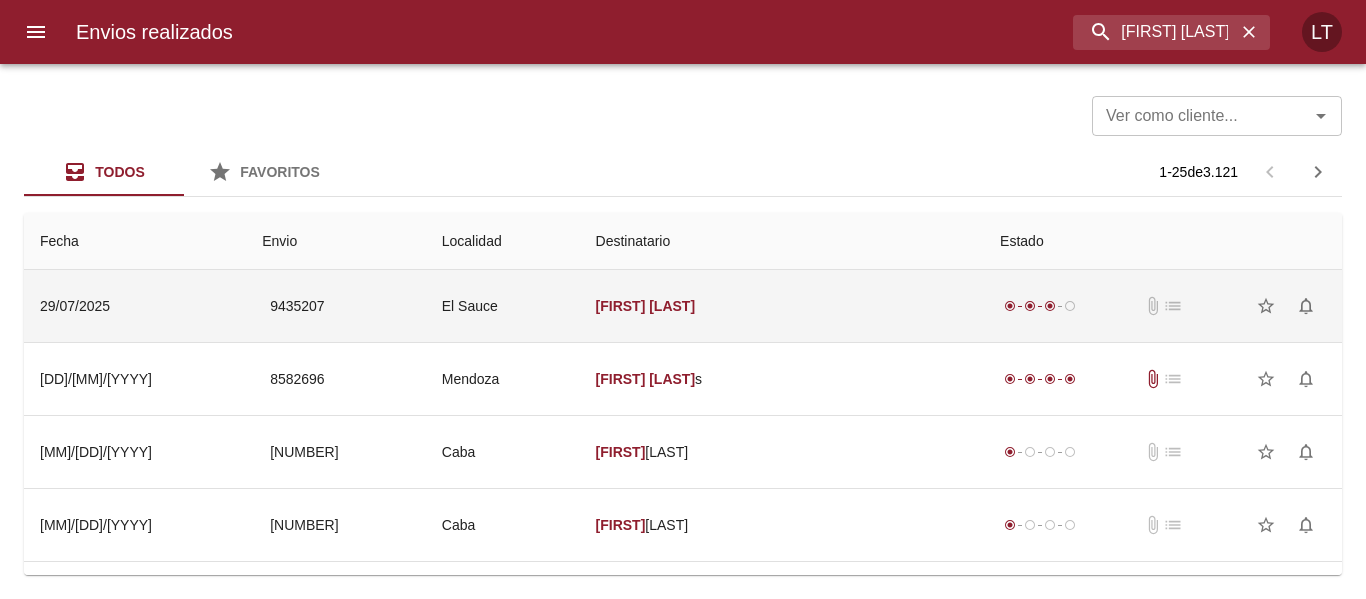 click on "[FIRST] [LAST]" at bounding box center [782, 306] 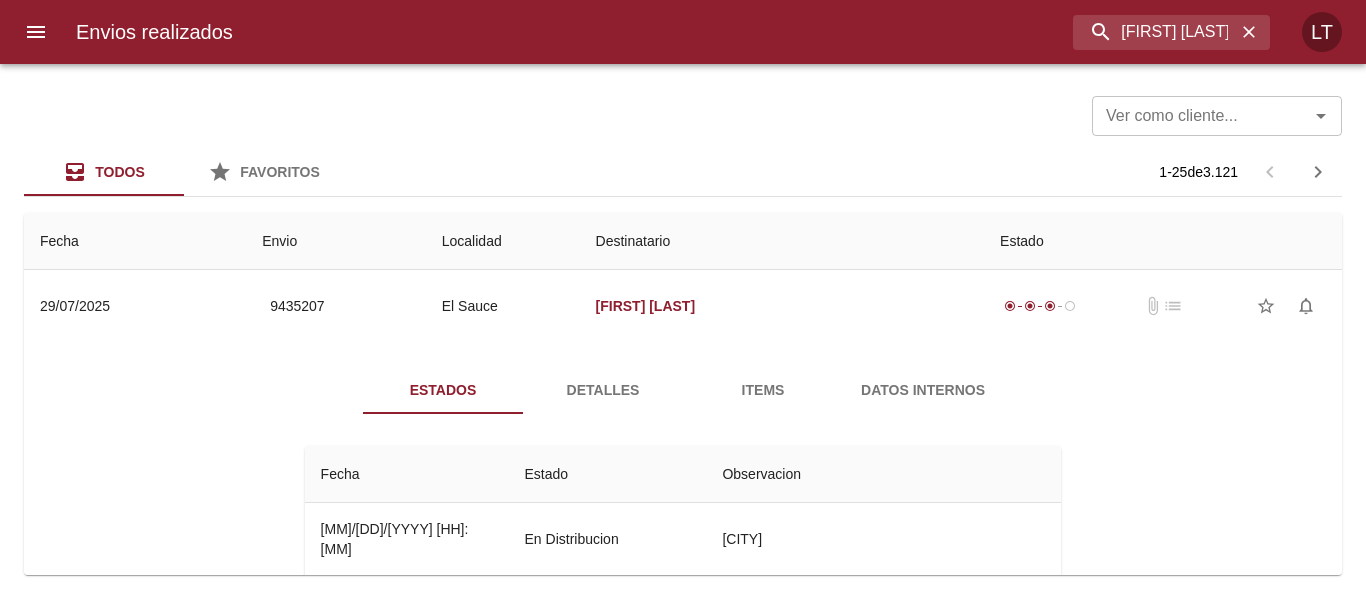 scroll, scrollTop: 100, scrollLeft: 0, axis: vertical 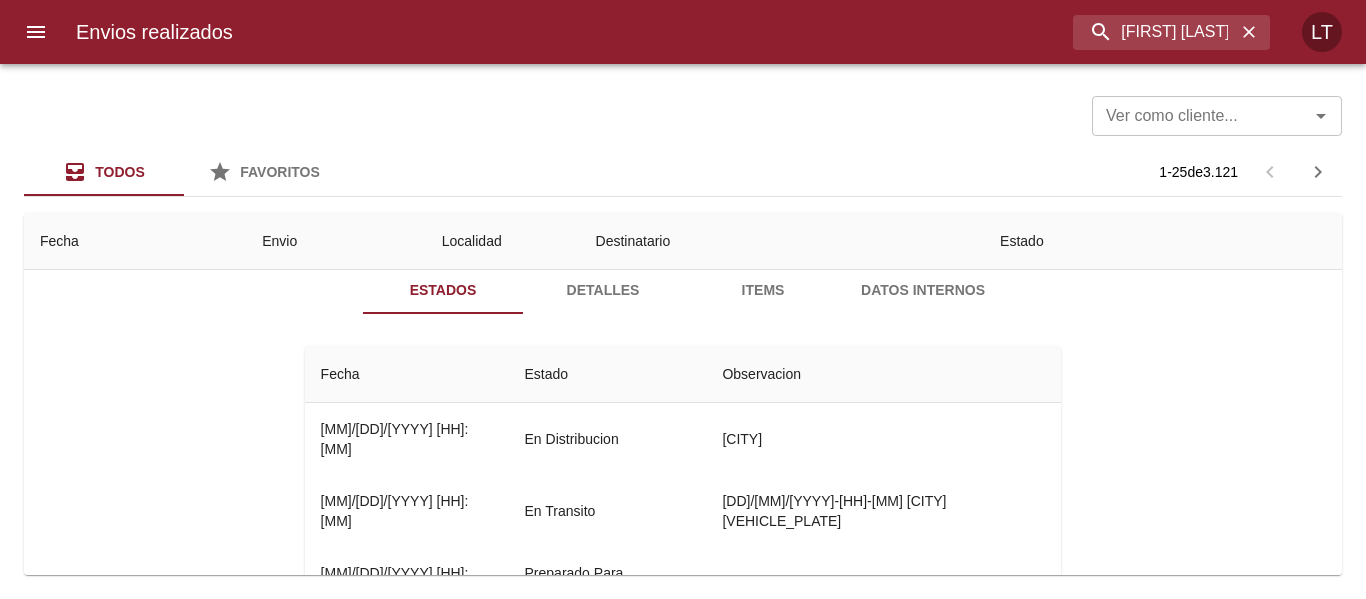 click on "Detalles" at bounding box center [603, 290] 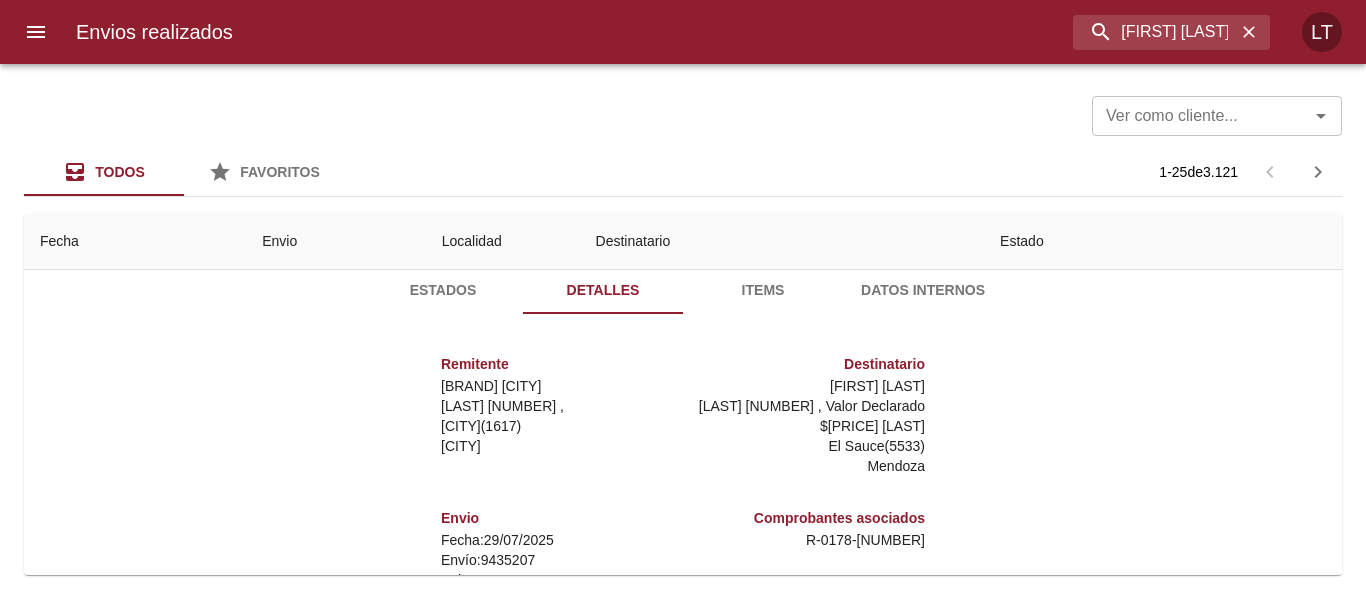 scroll, scrollTop: 30, scrollLeft: 0, axis: vertical 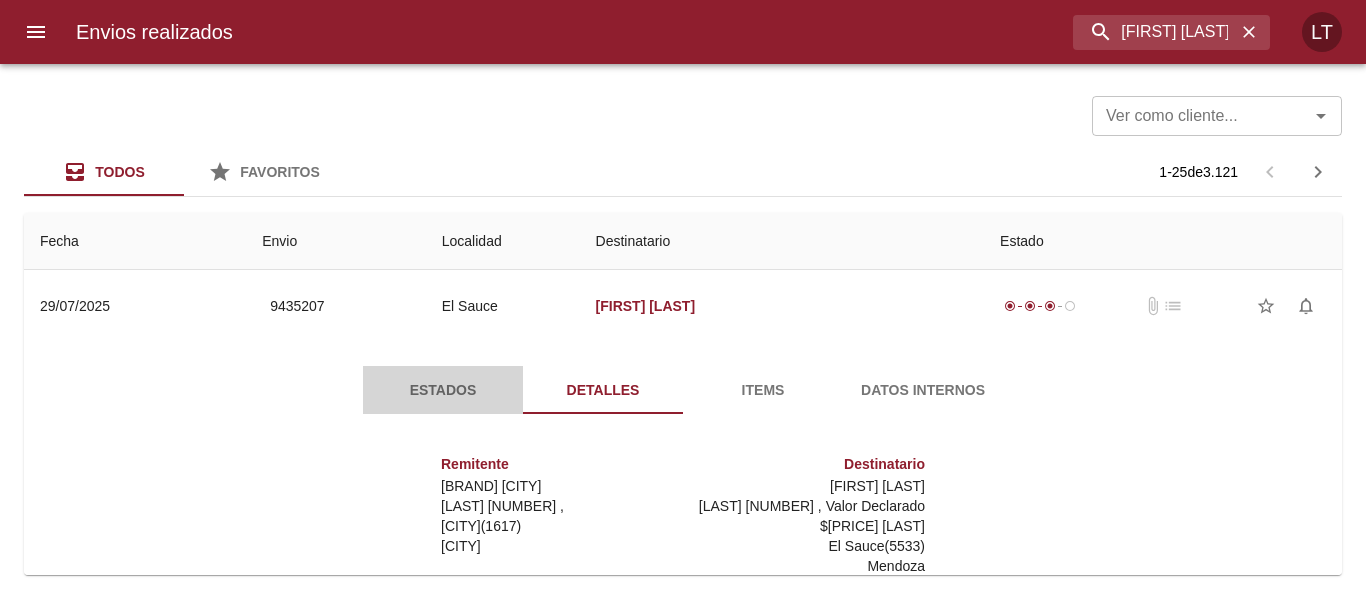 click on "Estados" at bounding box center [443, 390] 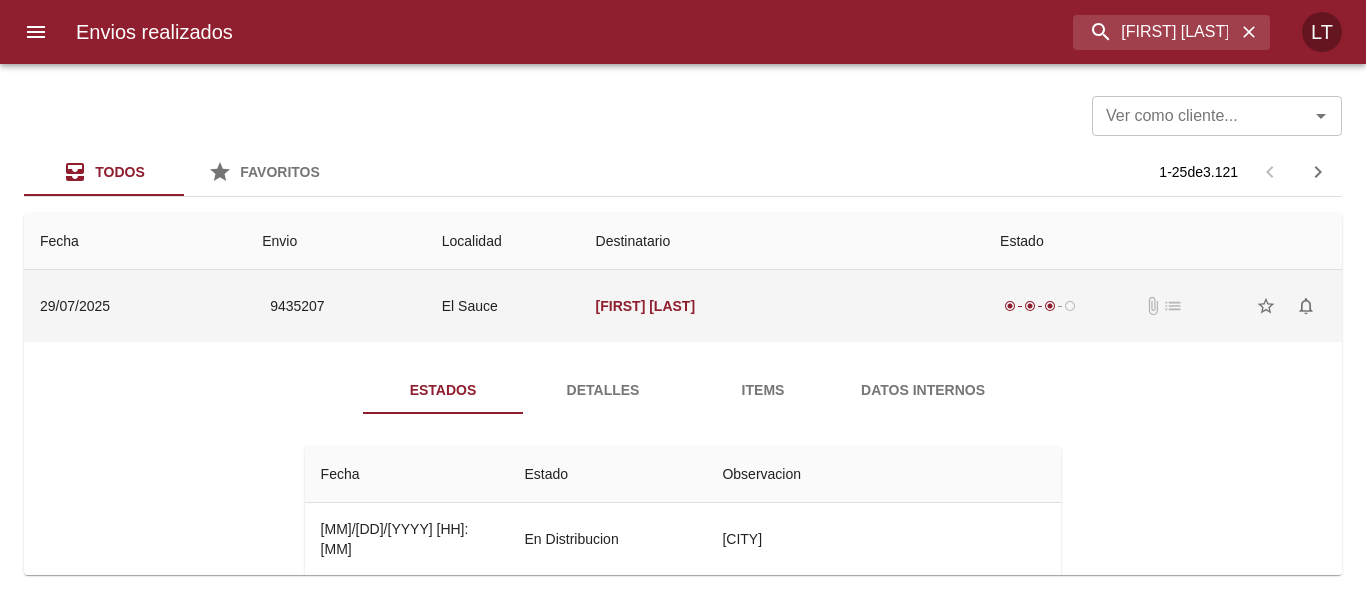 click on "El Sauce" at bounding box center (503, 306) 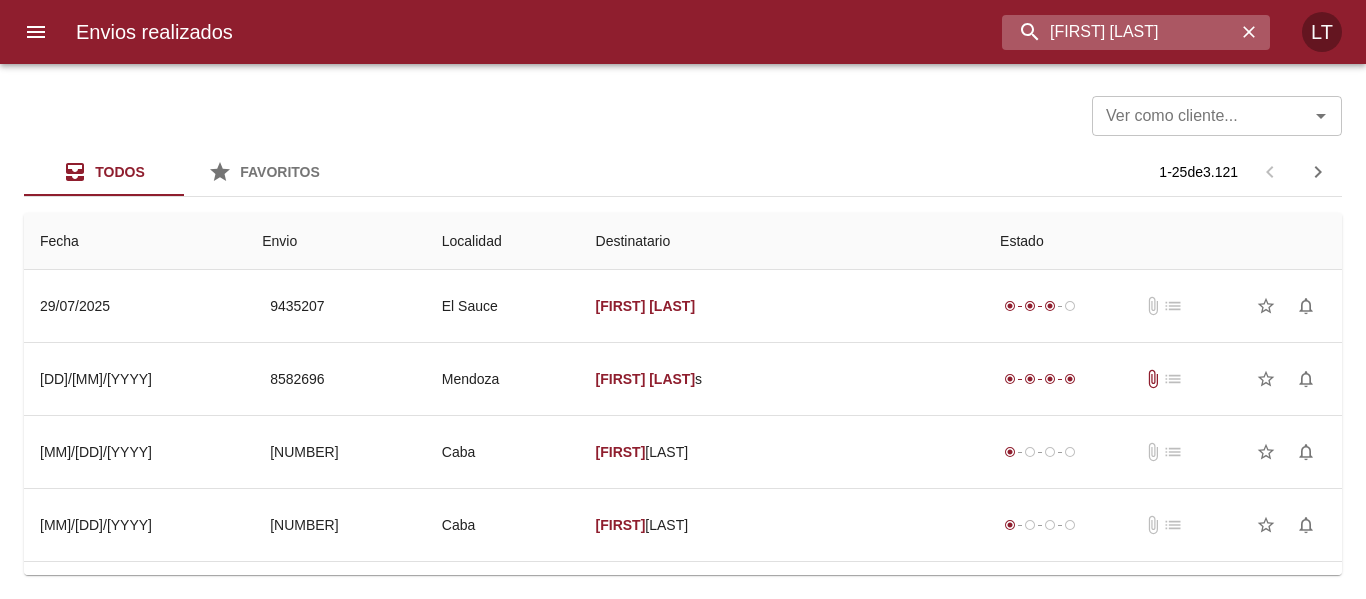 click on "[FIRST] [LAST]" at bounding box center [1119, 32] 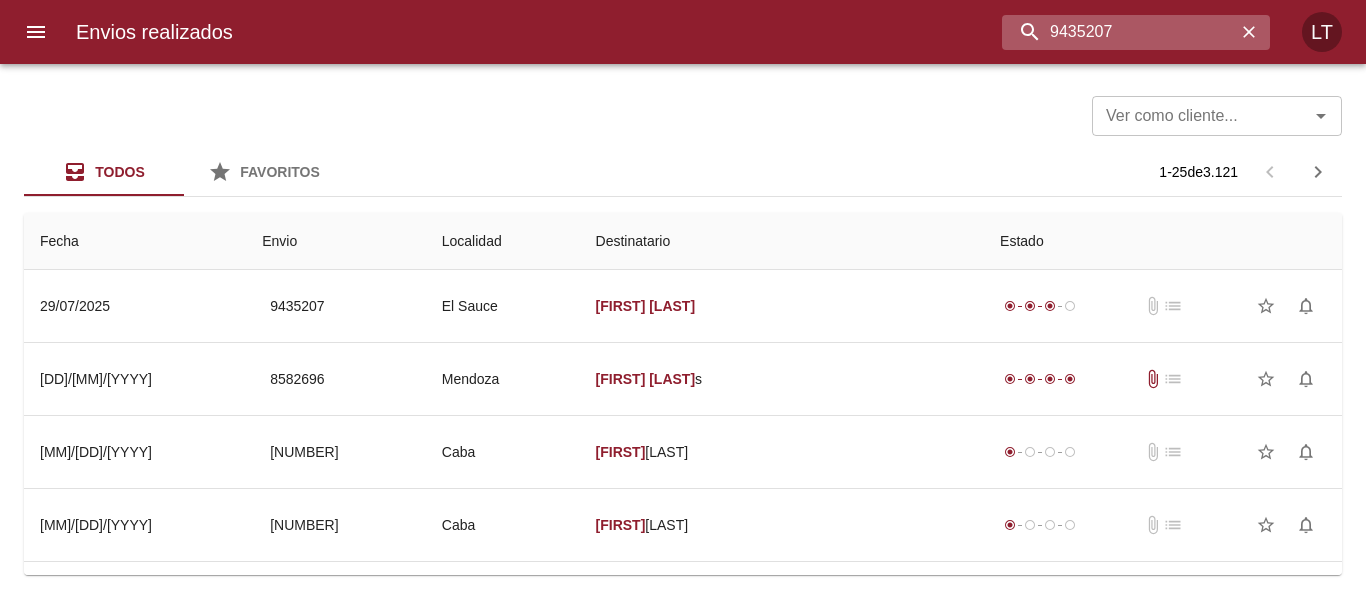 click on "9435207" at bounding box center [1119, 32] 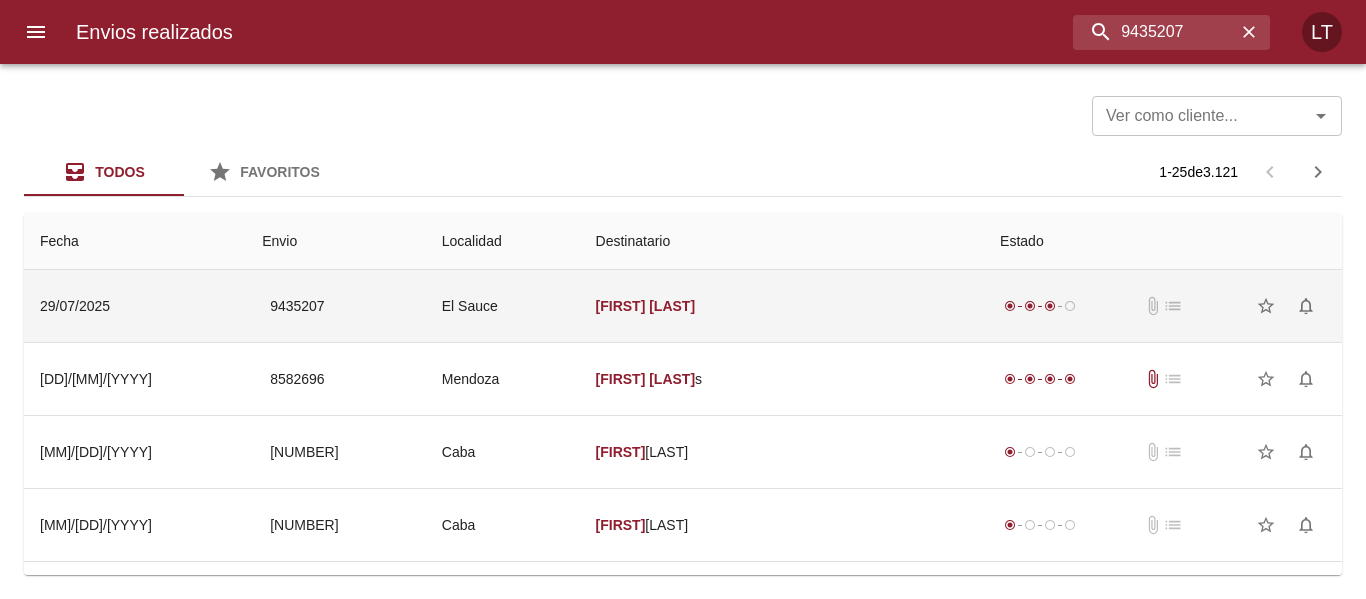 click on "[FIRST] [LAST]" at bounding box center [782, 306] 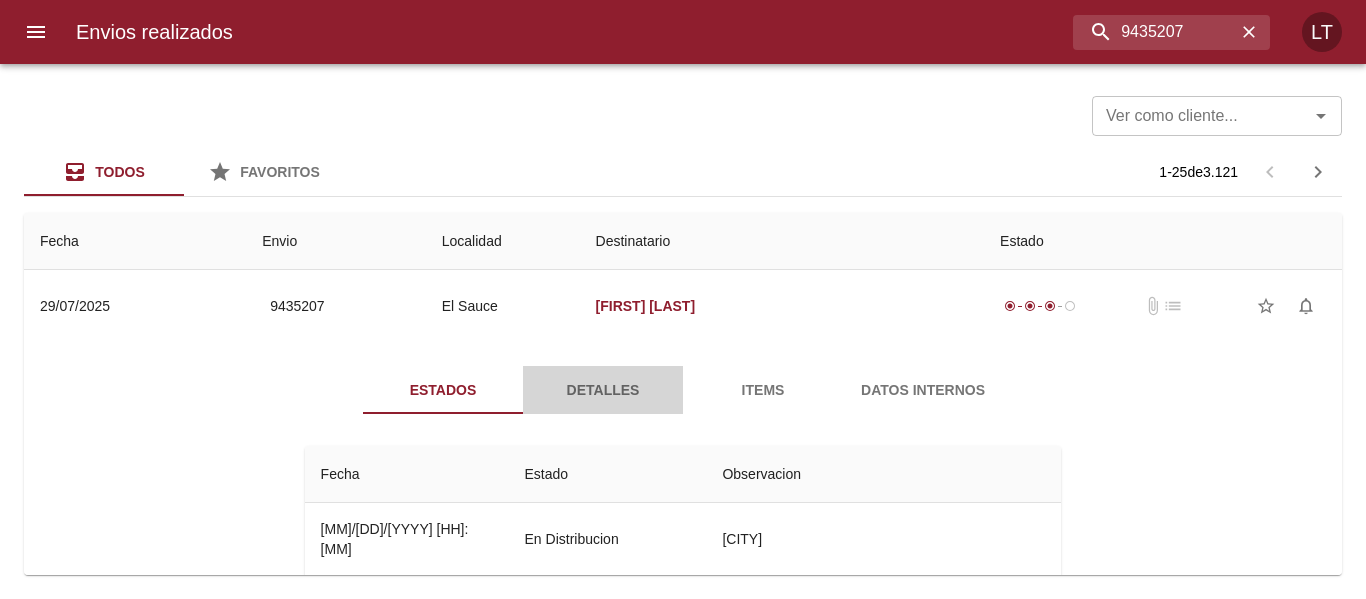 click on "Detalles" at bounding box center (603, 390) 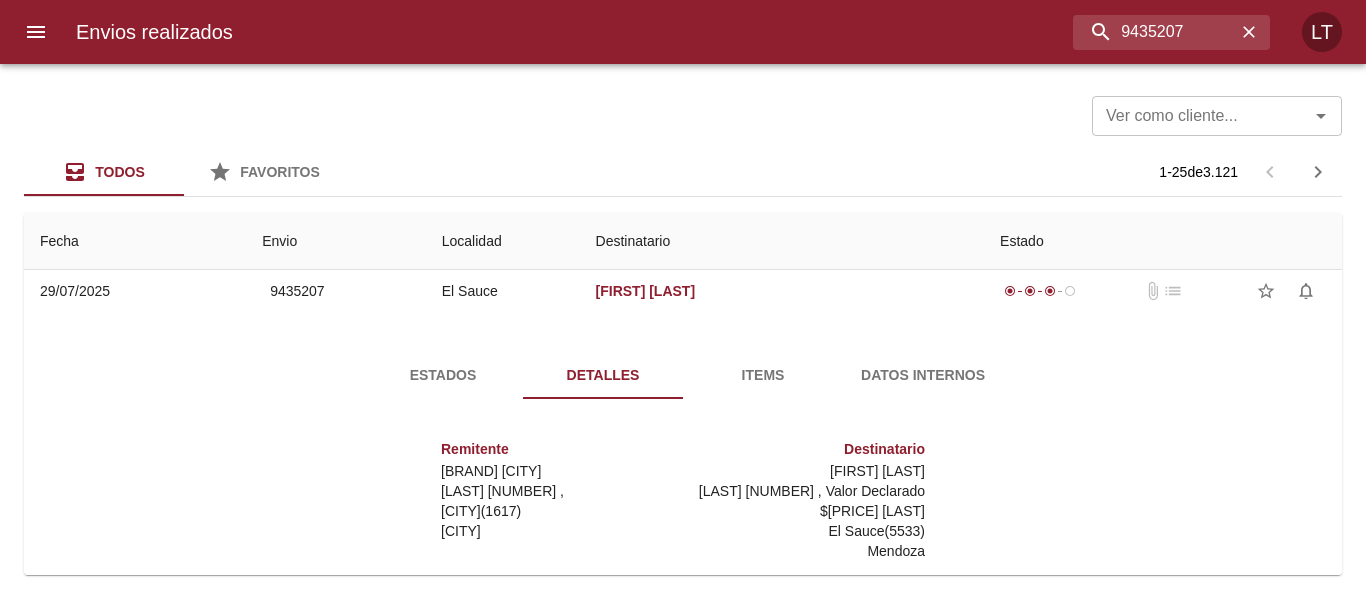 scroll, scrollTop: 0, scrollLeft: 0, axis: both 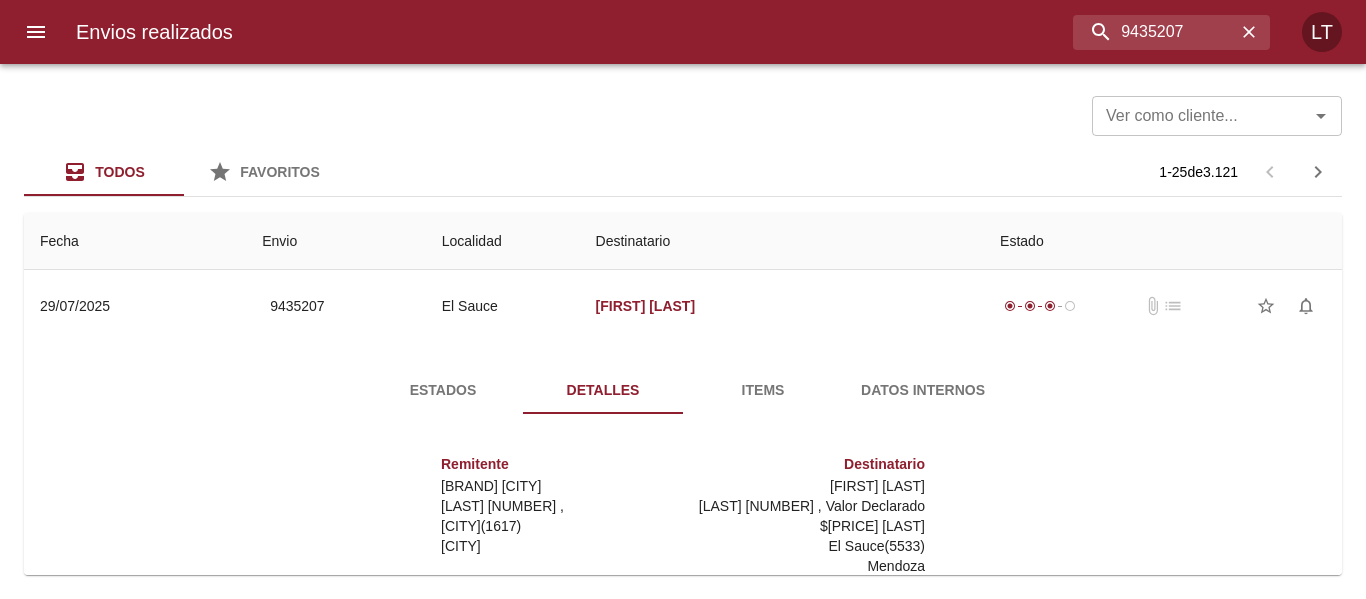 click on "Estados" at bounding box center (443, 390) 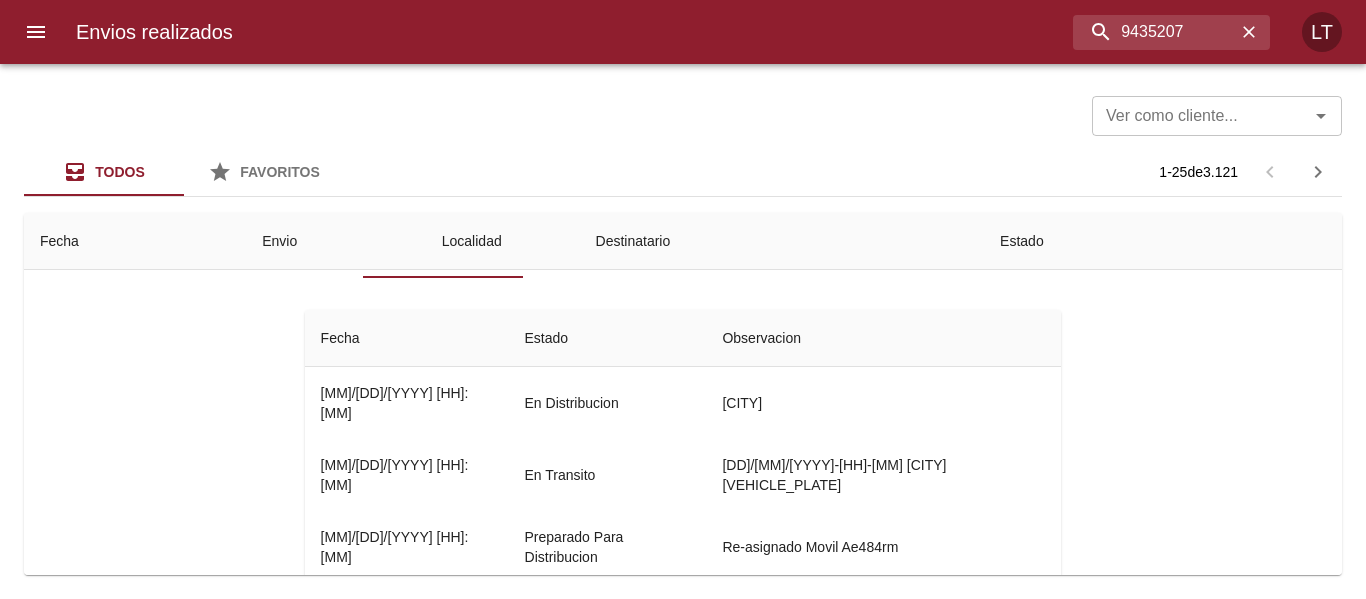 scroll, scrollTop: 200, scrollLeft: 0, axis: vertical 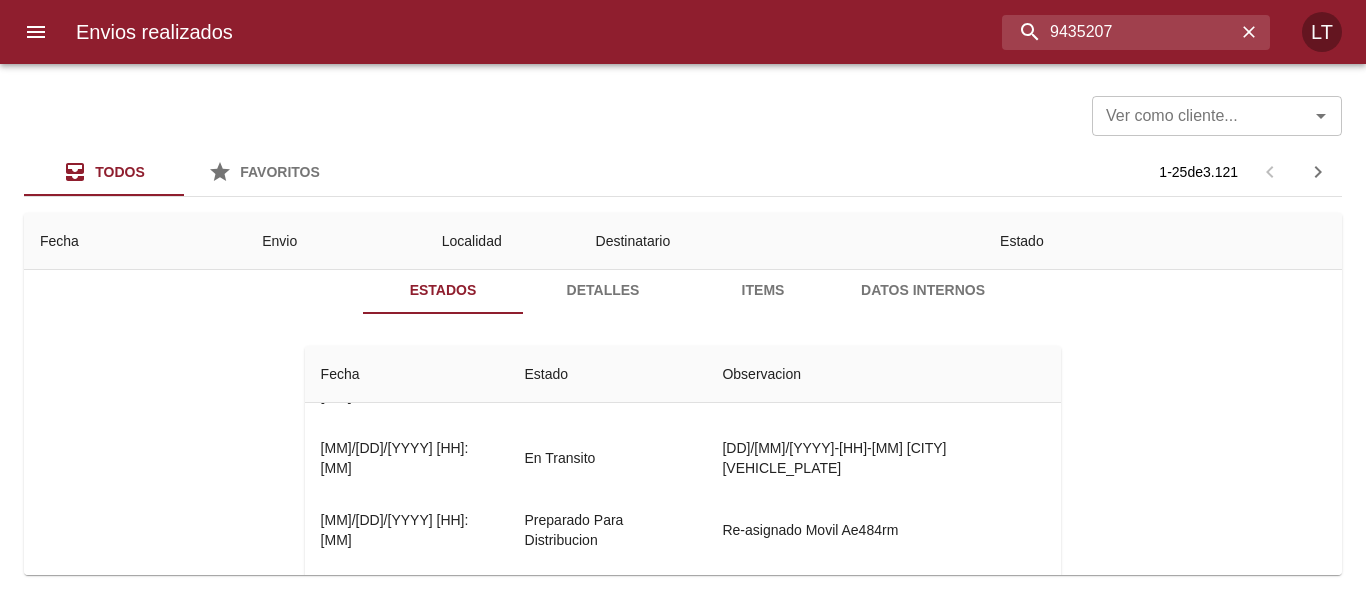 paste on "[FIRST] [LAST] [LAST]" 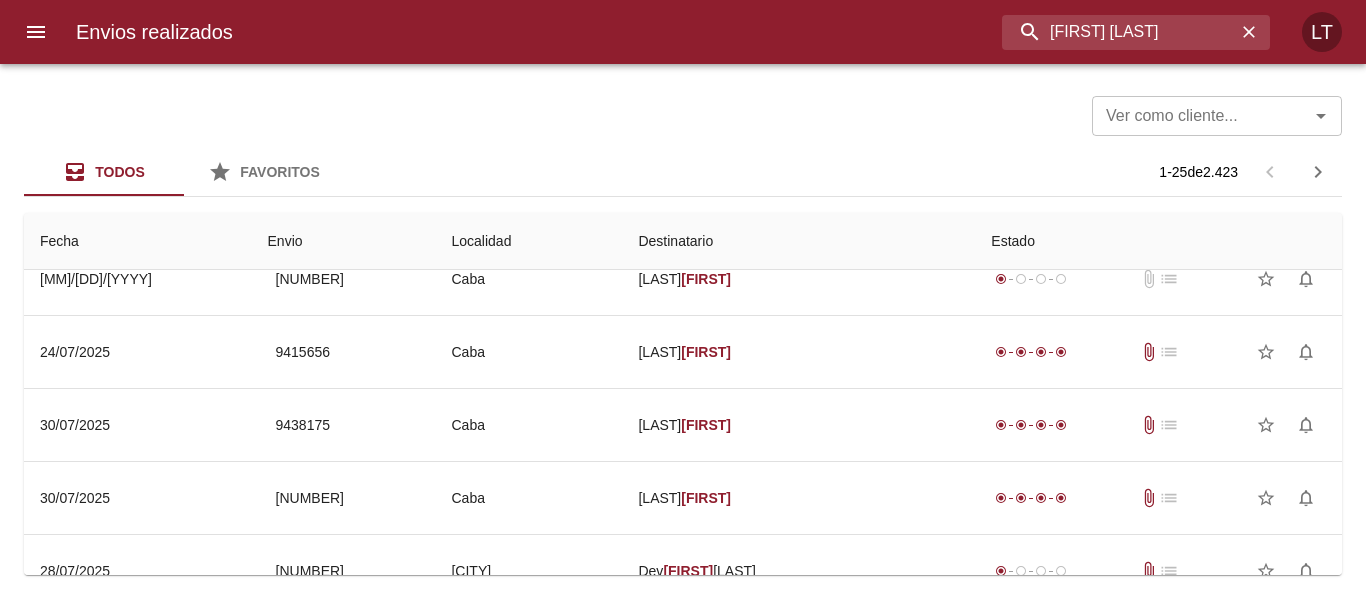 scroll, scrollTop: 0, scrollLeft: 0, axis: both 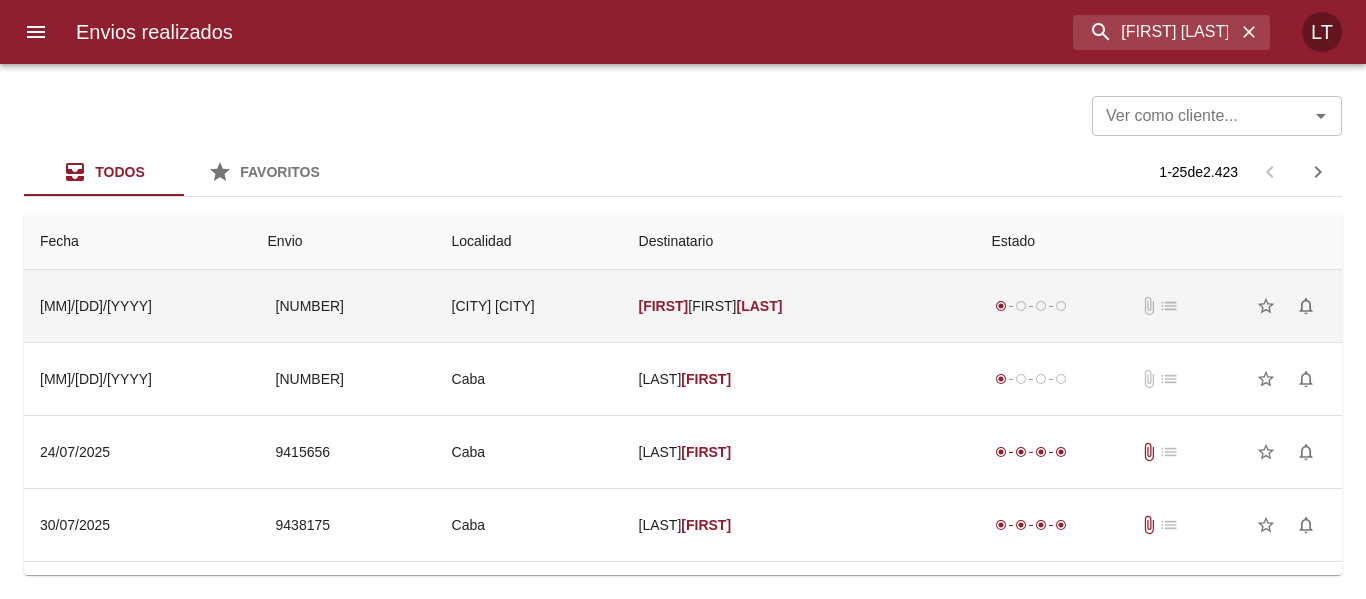 click on "[FIRST] [FIRST] [LAST]" at bounding box center (799, 306) 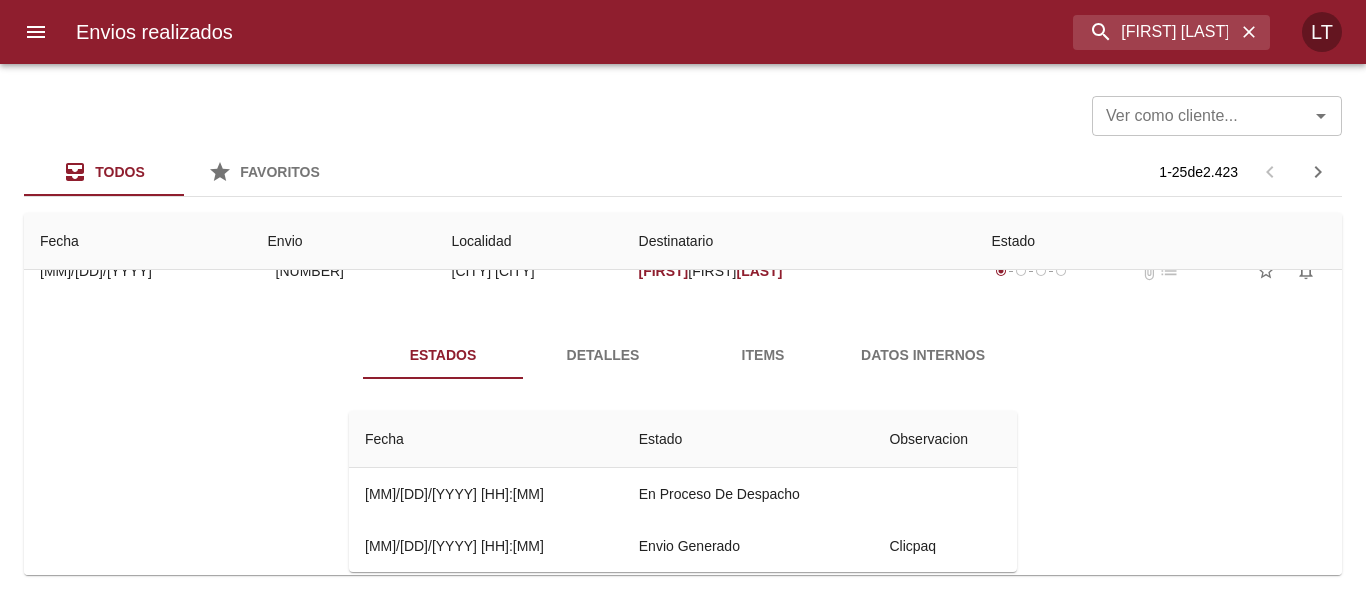 scroll, scrollTop: 0, scrollLeft: 0, axis: both 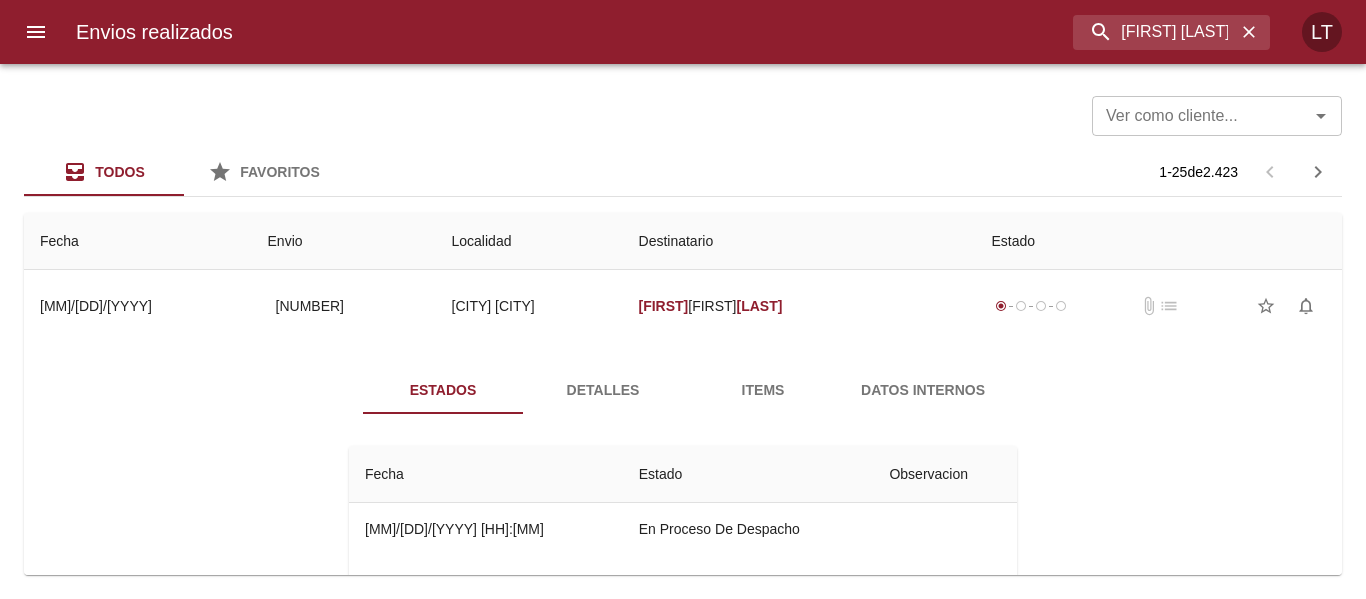 click on "Detalles" at bounding box center (603, 390) 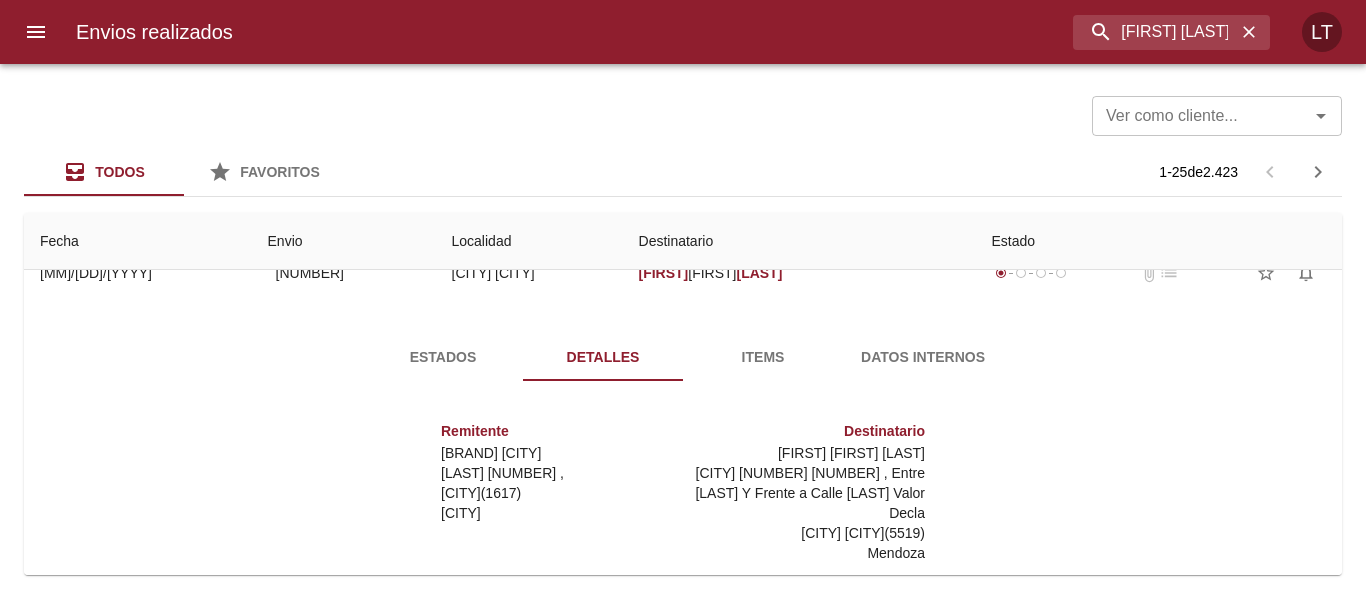 scroll, scrollTop: 0, scrollLeft: 0, axis: both 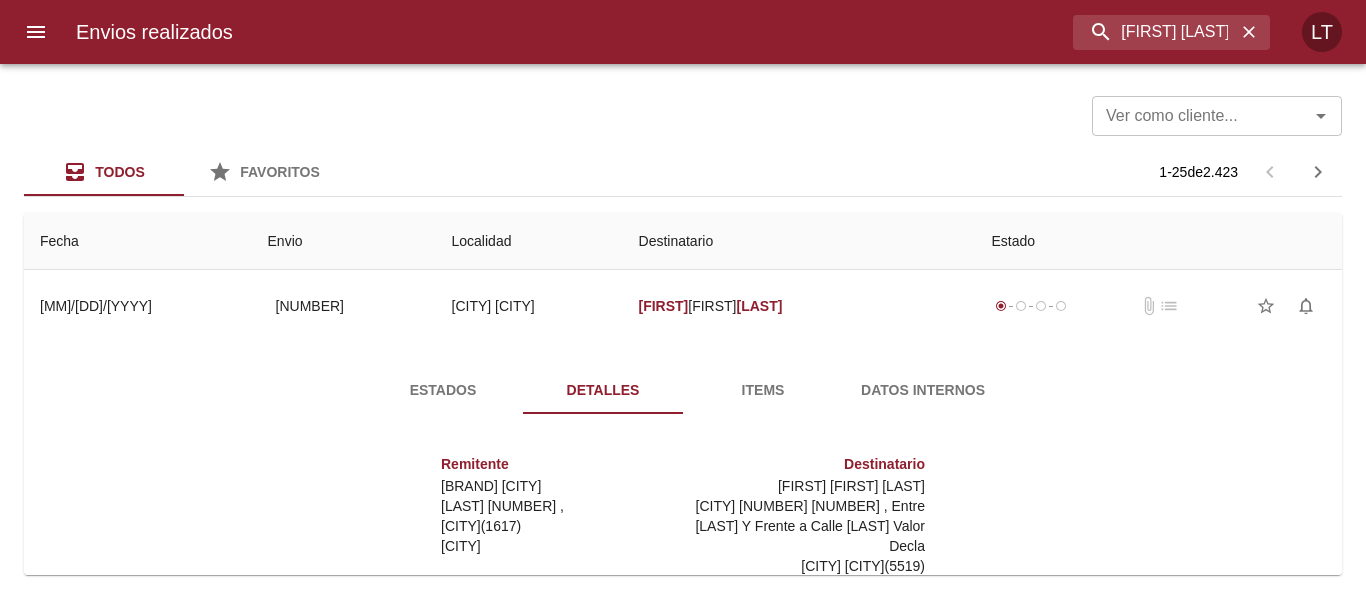 click on "Estados" at bounding box center (443, 390) 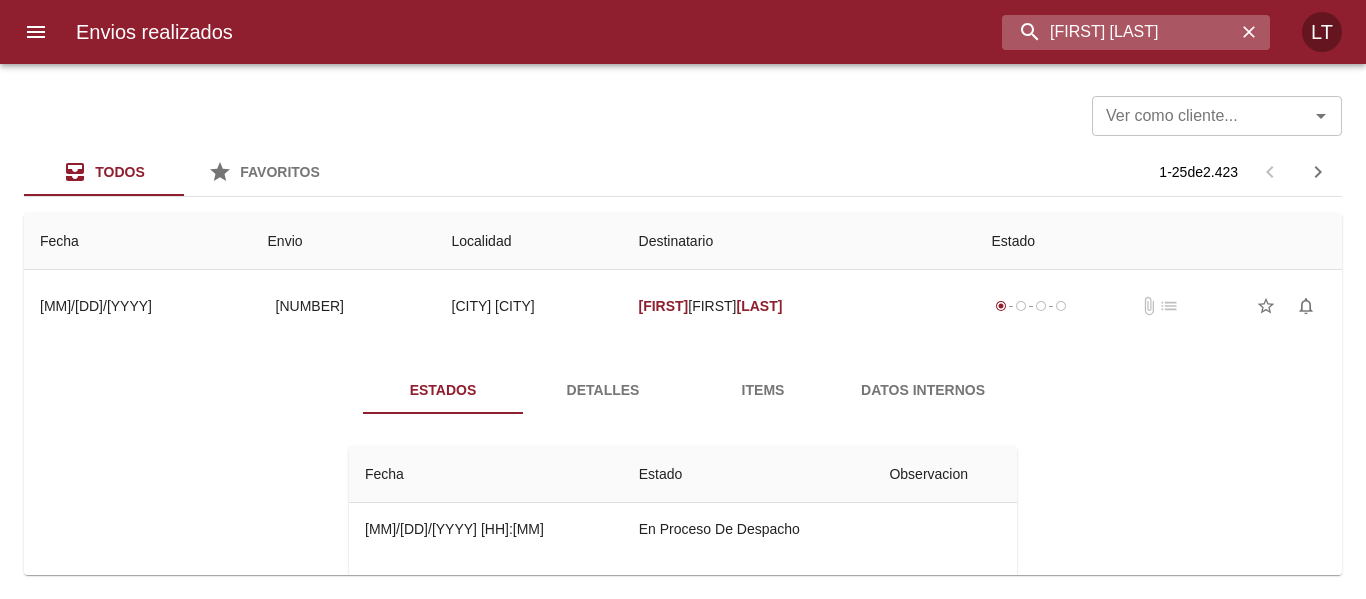 click on "[FIRST] [LAST]" at bounding box center [1119, 32] 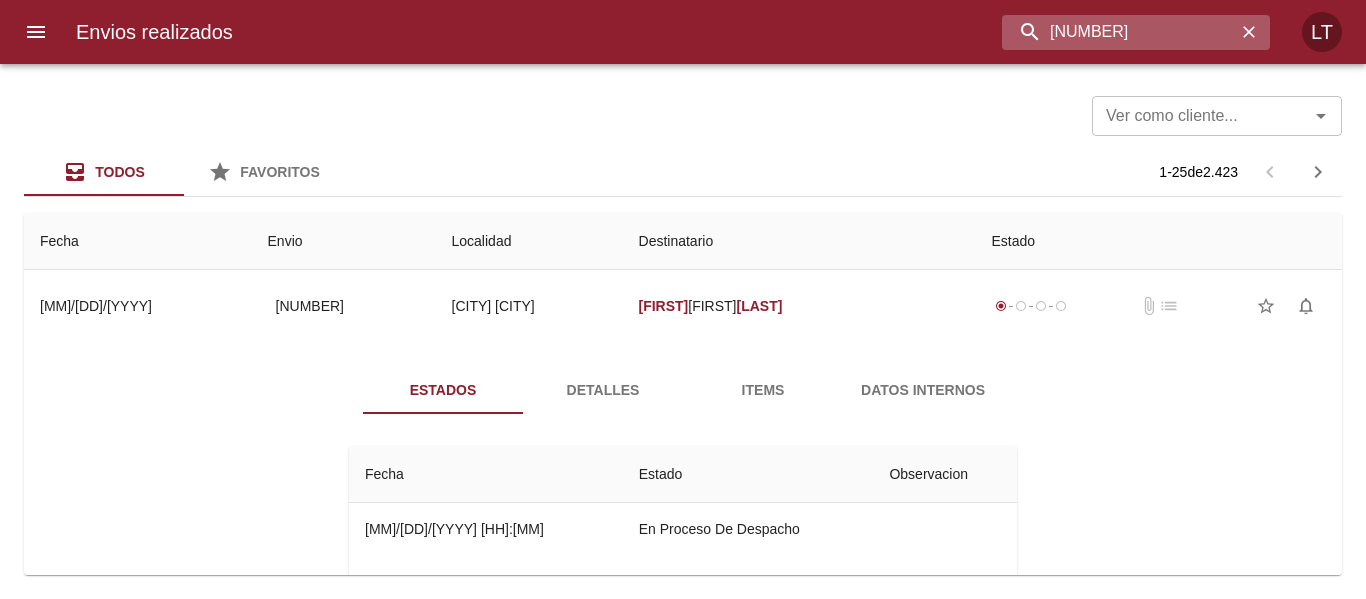 click on "[NUMBER]" at bounding box center (1119, 32) 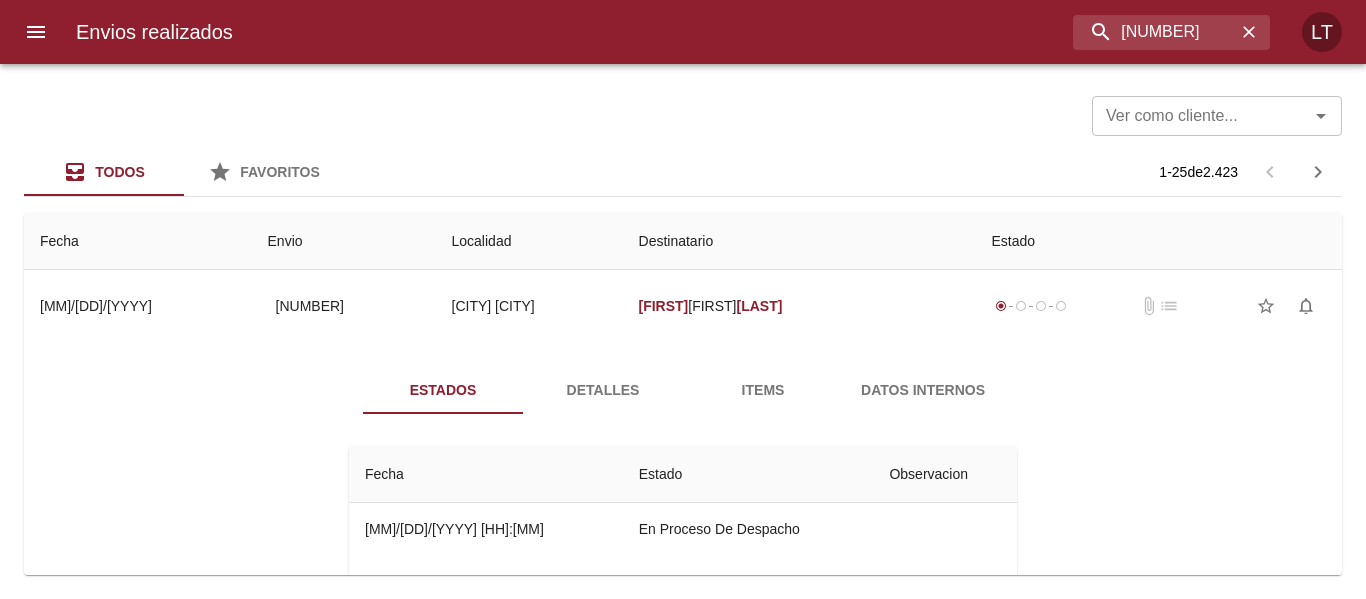 click on "Detalles" at bounding box center [603, 390] 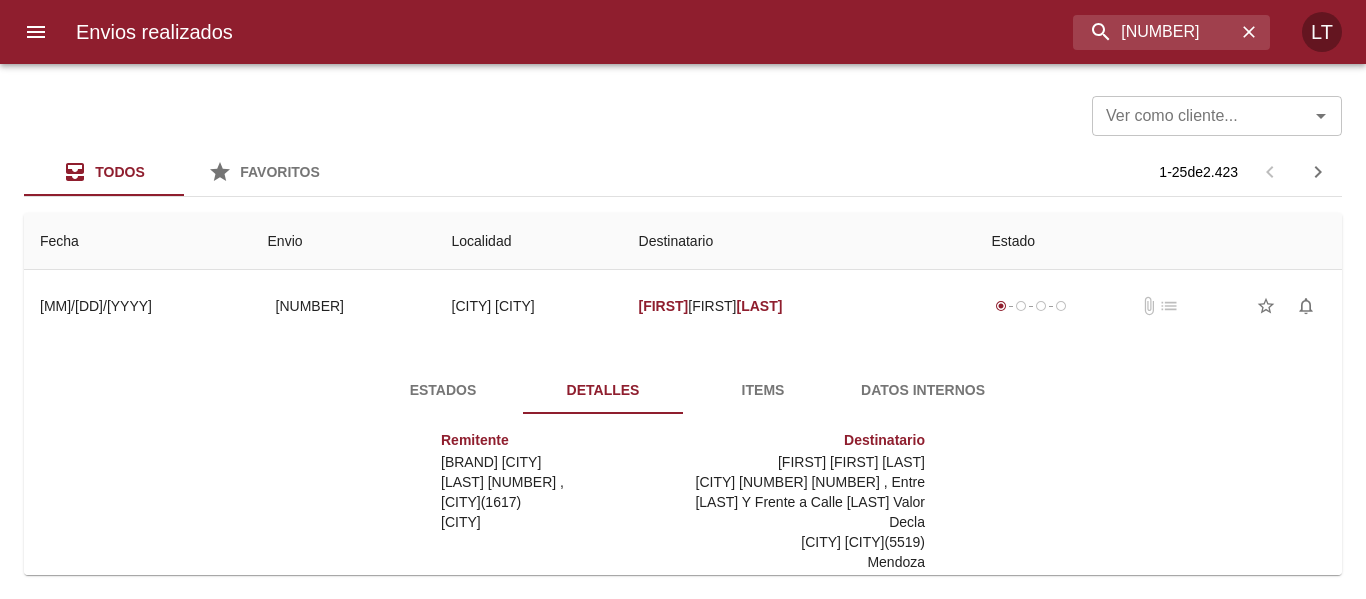 scroll, scrollTop: 30, scrollLeft: 0, axis: vertical 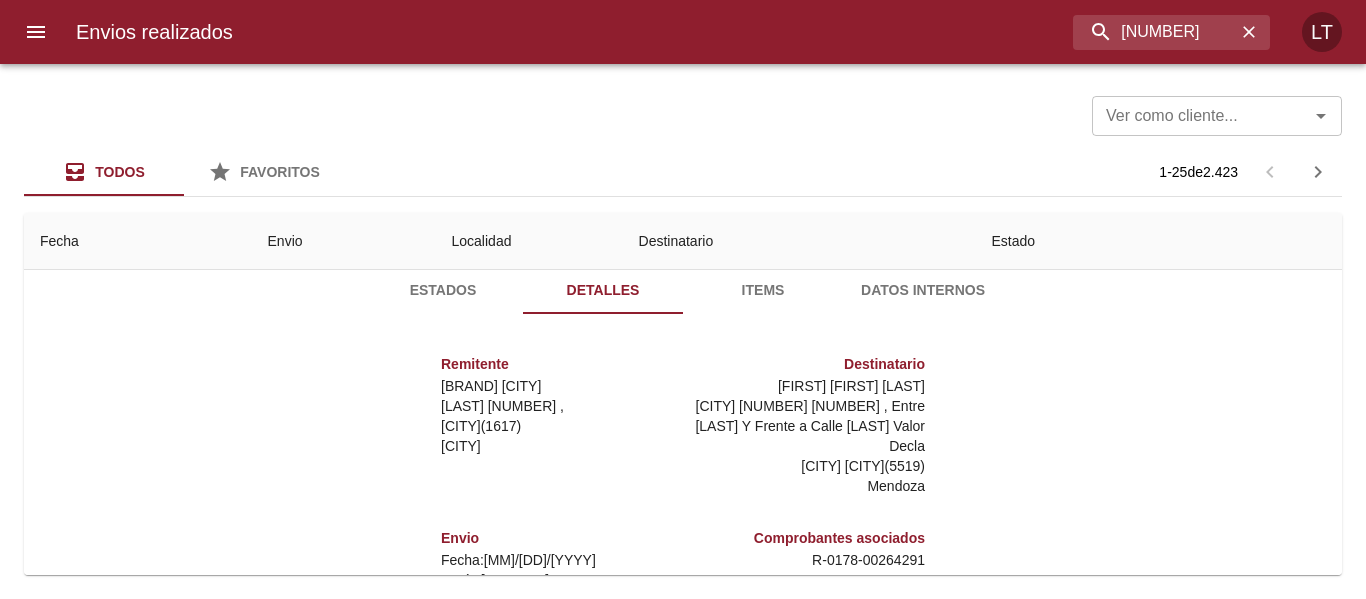 click on "Estados" at bounding box center (443, 290) 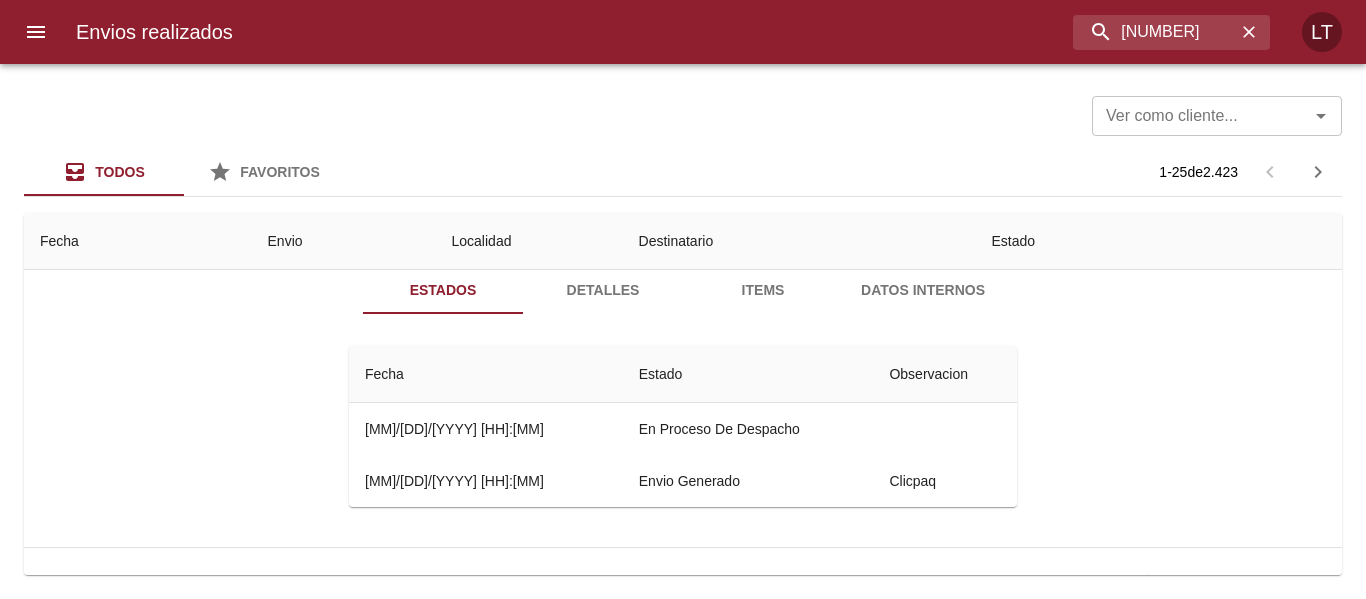 scroll, scrollTop: 0, scrollLeft: 0, axis: both 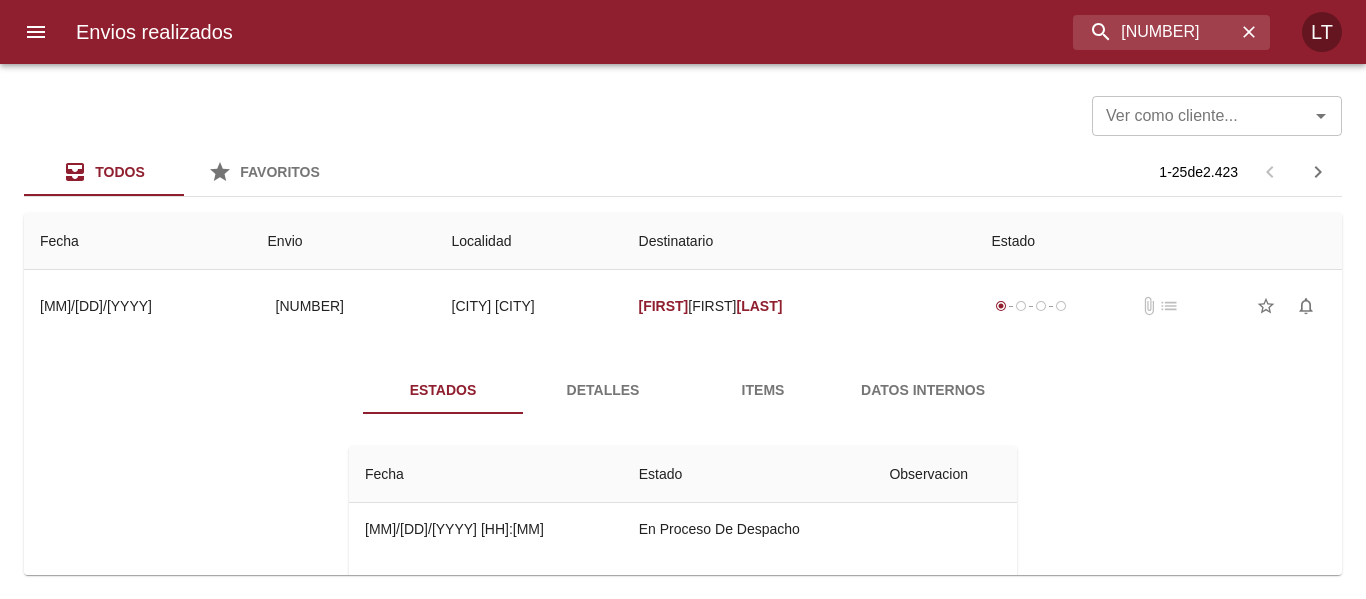 click on "Detalles" at bounding box center (603, 390) 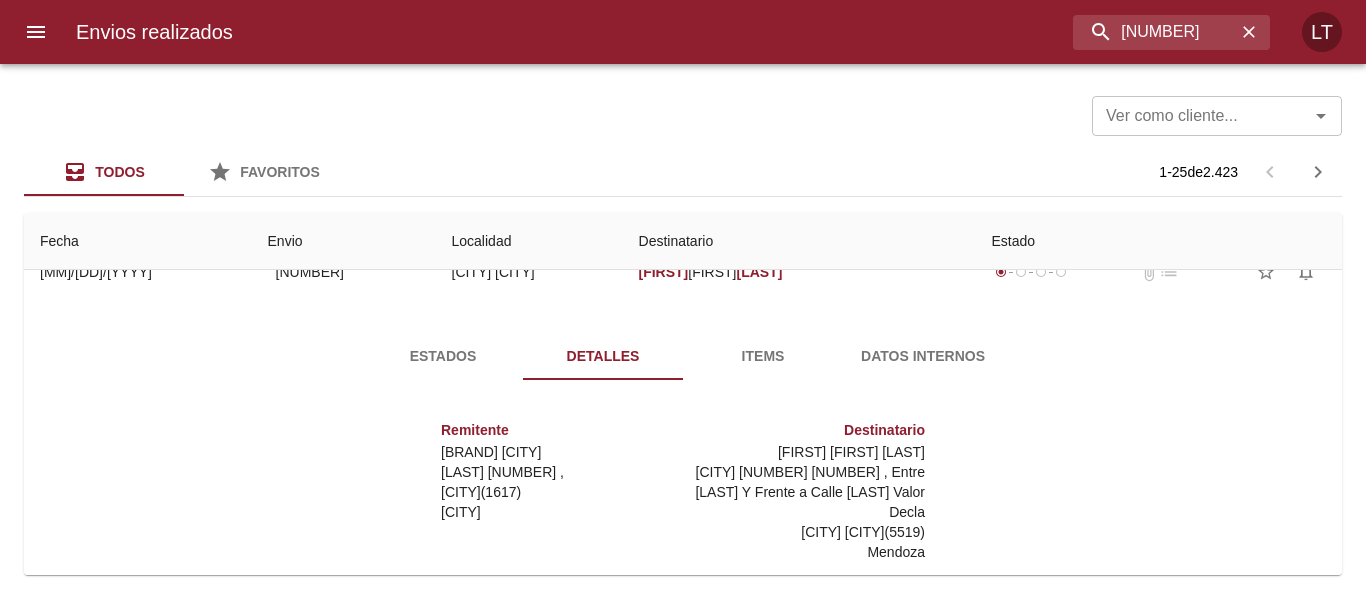 scroll, scrollTop: 0, scrollLeft: 0, axis: both 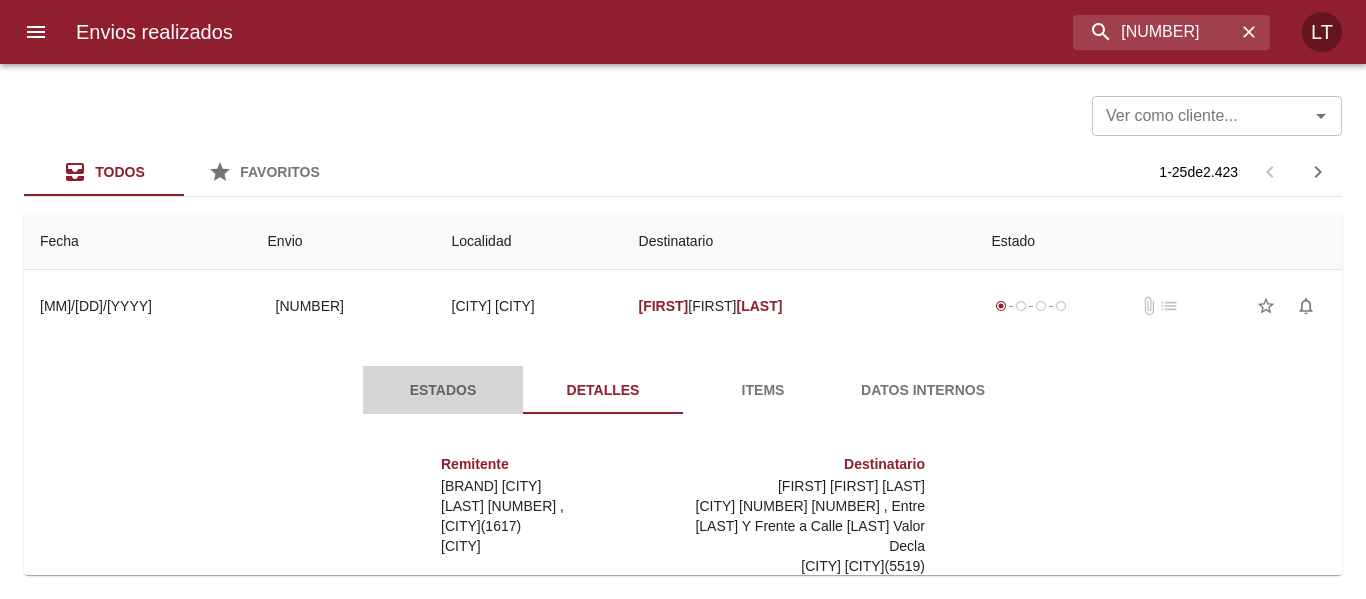 click on "Estados" at bounding box center [443, 390] 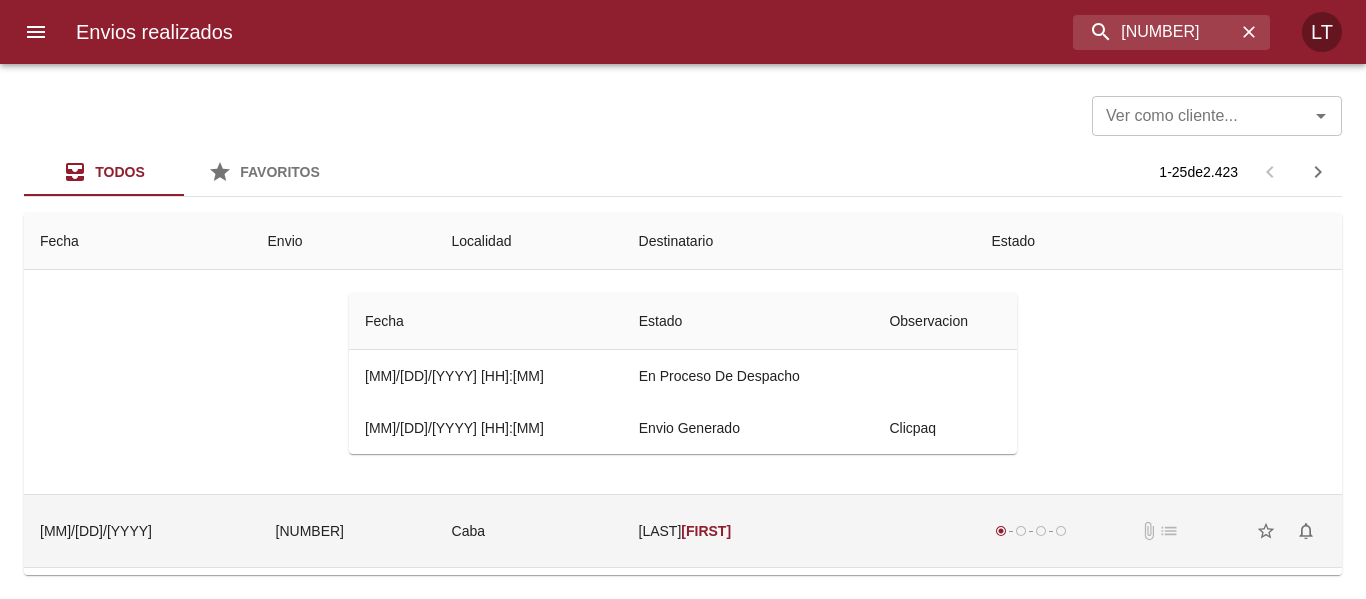 scroll, scrollTop: 0, scrollLeft: 0, axis: both 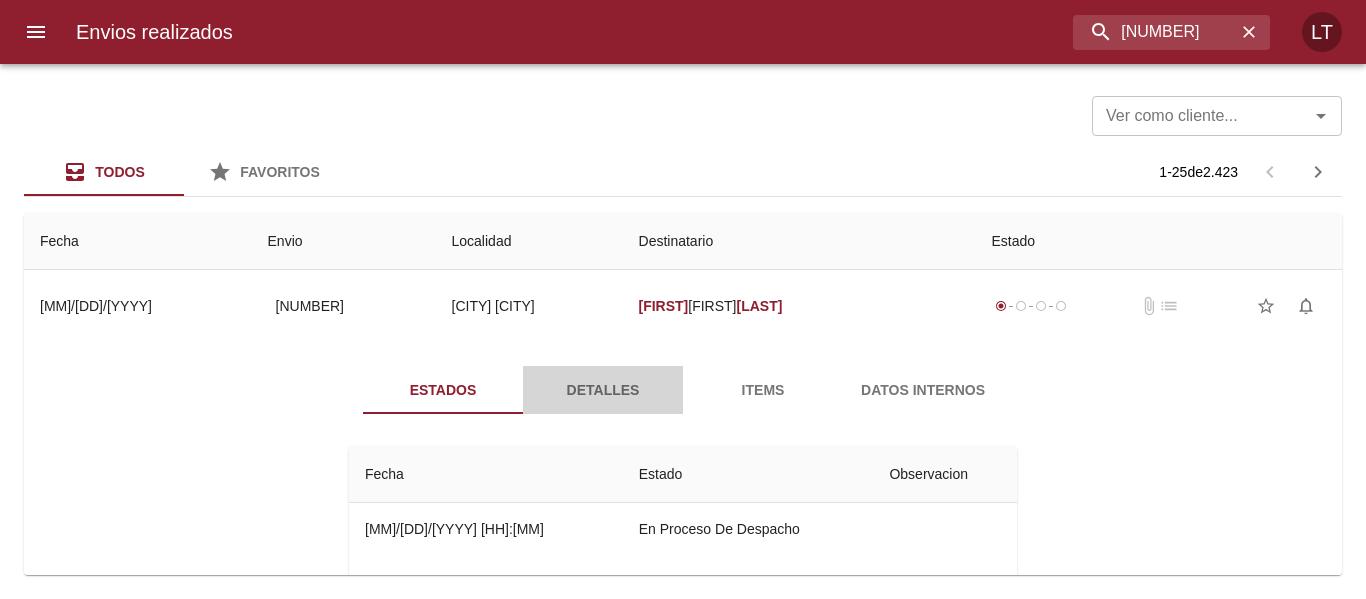 click on "Detalles" at bounding box center (603, 390) 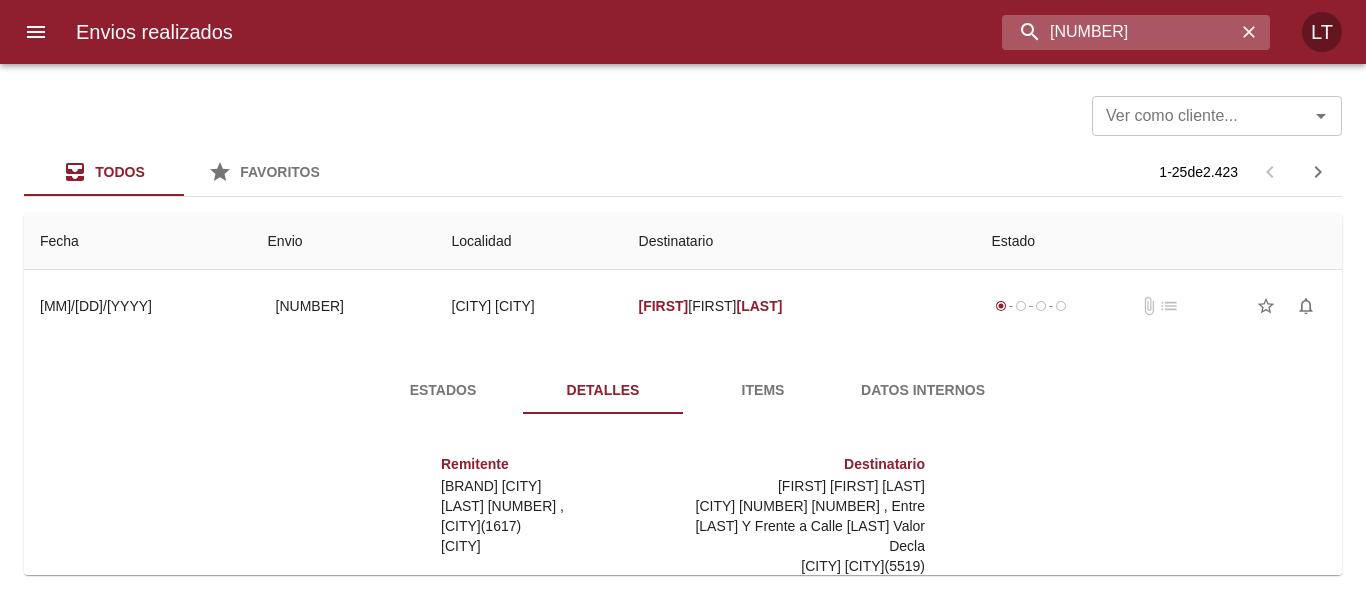 click on "[NUMBER]" at bounding box center (1119, 32) 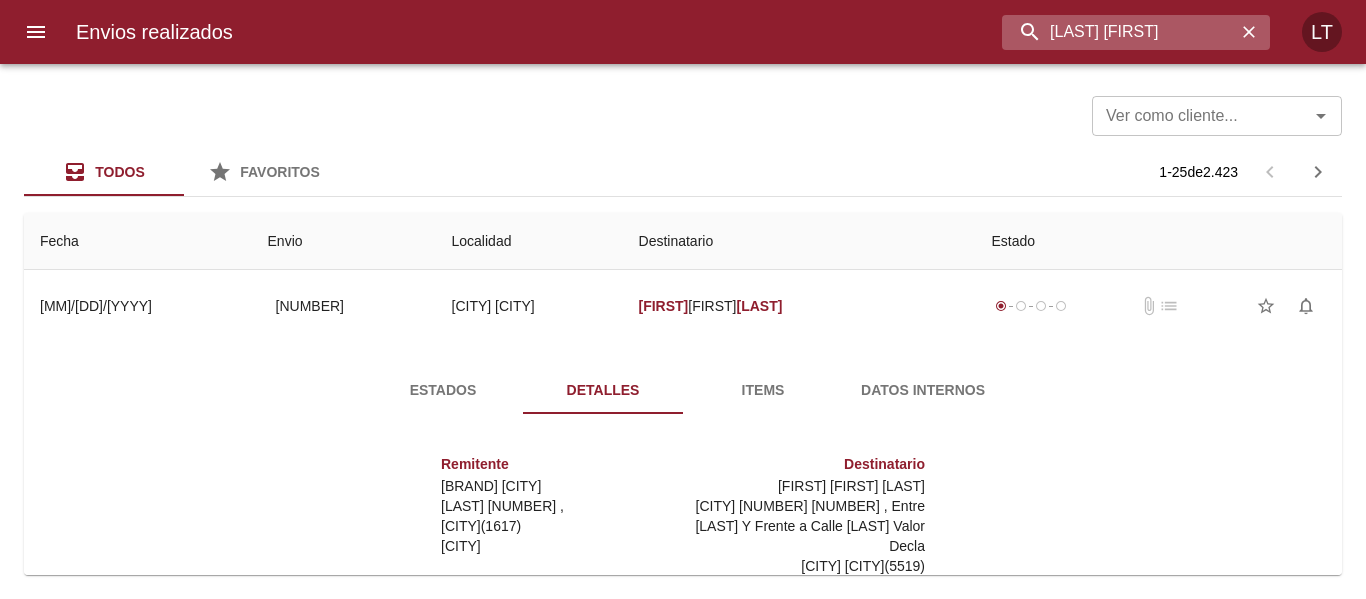 type on "[LAST] [FIRST]" 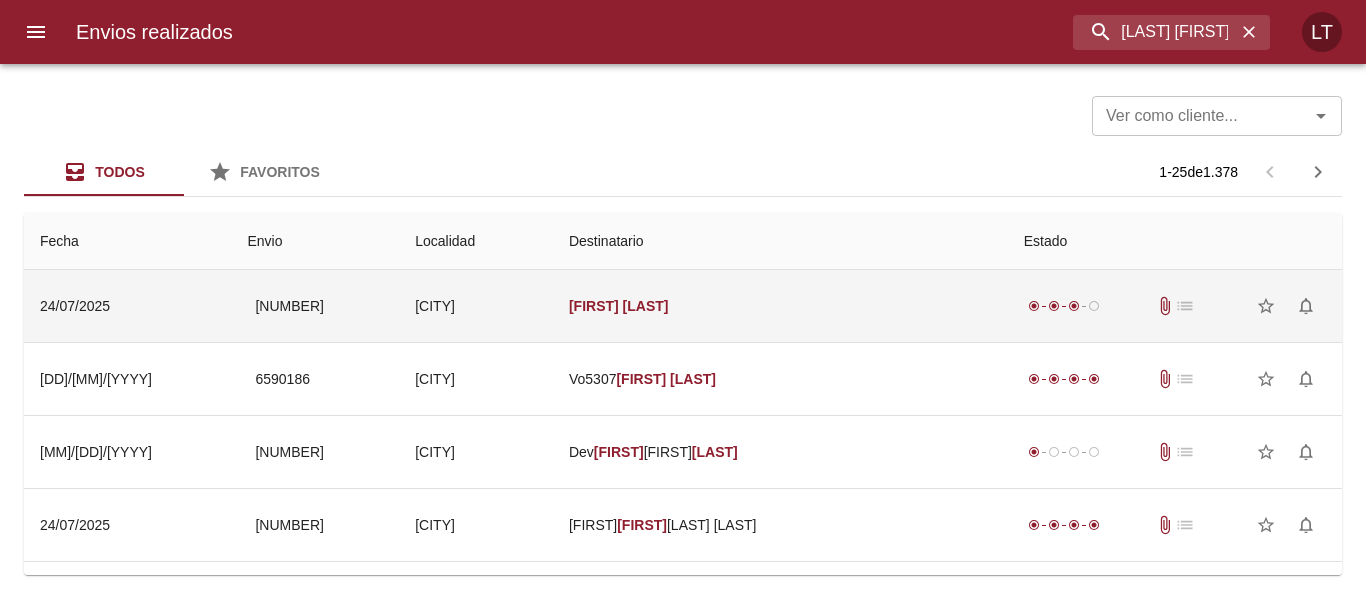 click on "[CITY]" at bounding box center [476, 306] 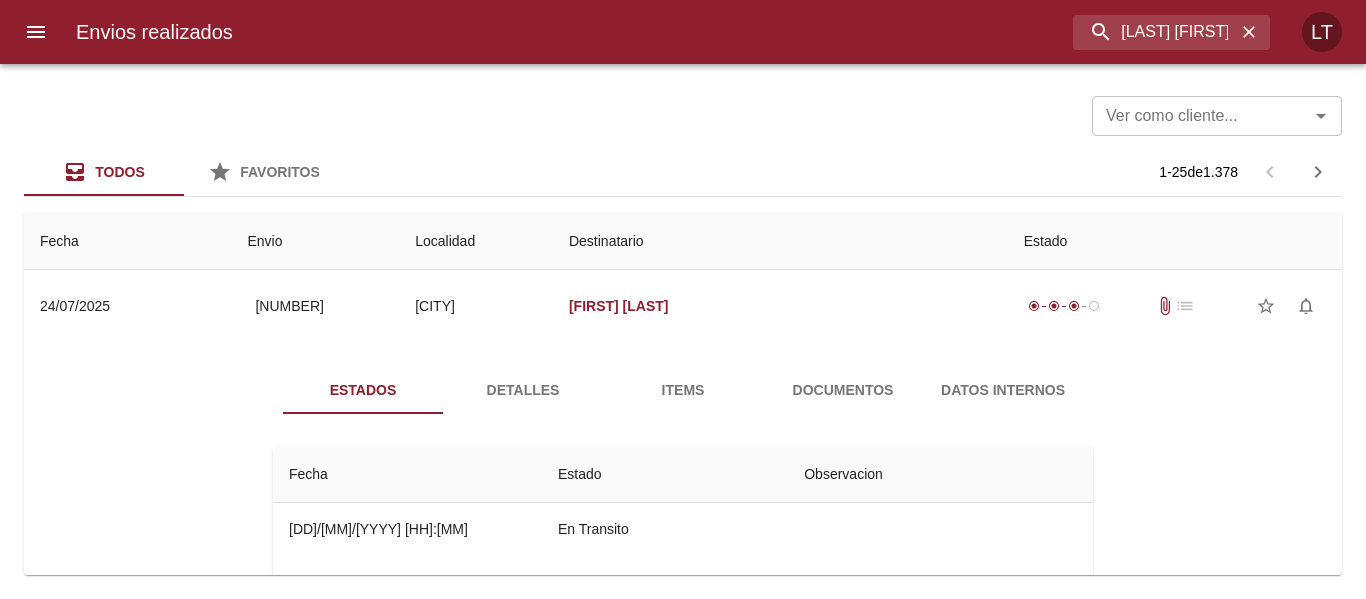 click on "Detalles" at bounding box center (523, 390) 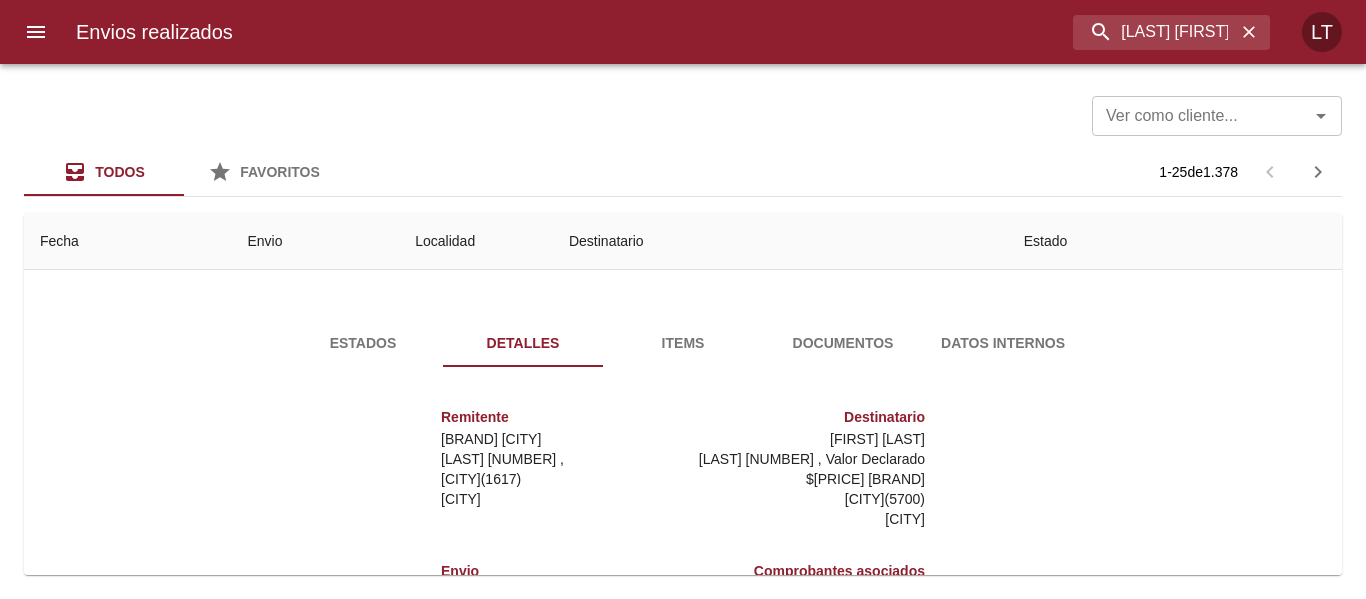scroll, scrollTop: 0, scrollLeft: 0, axis: both 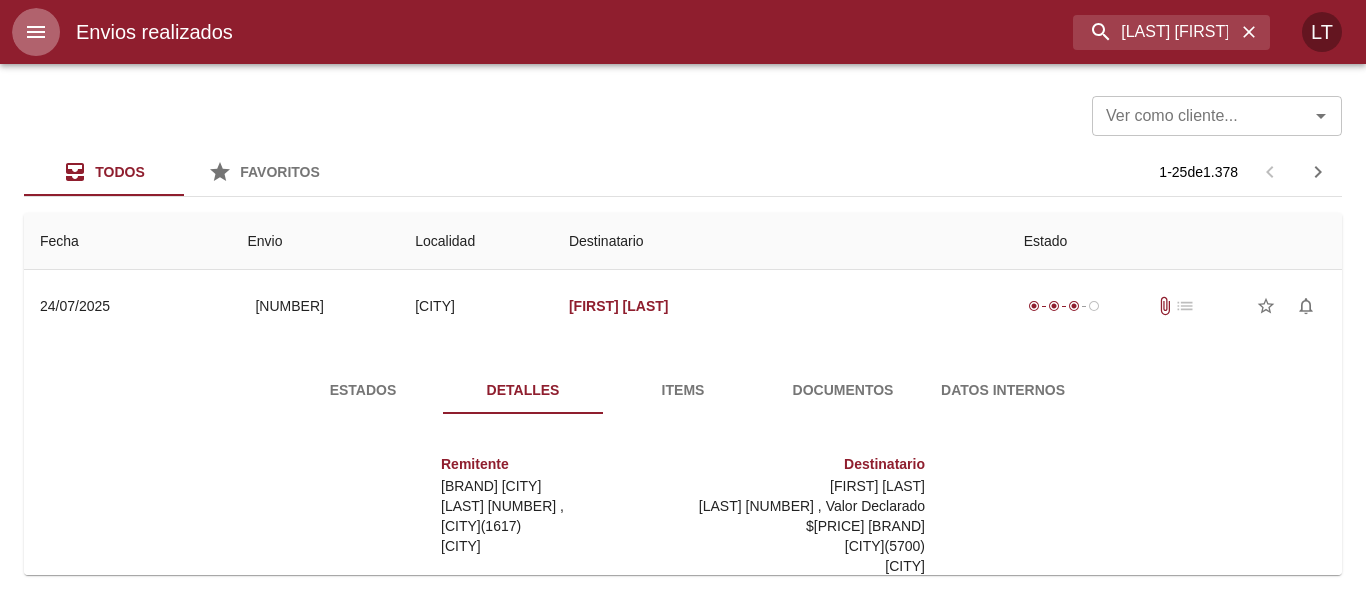 click at bounding box center [36, 32] 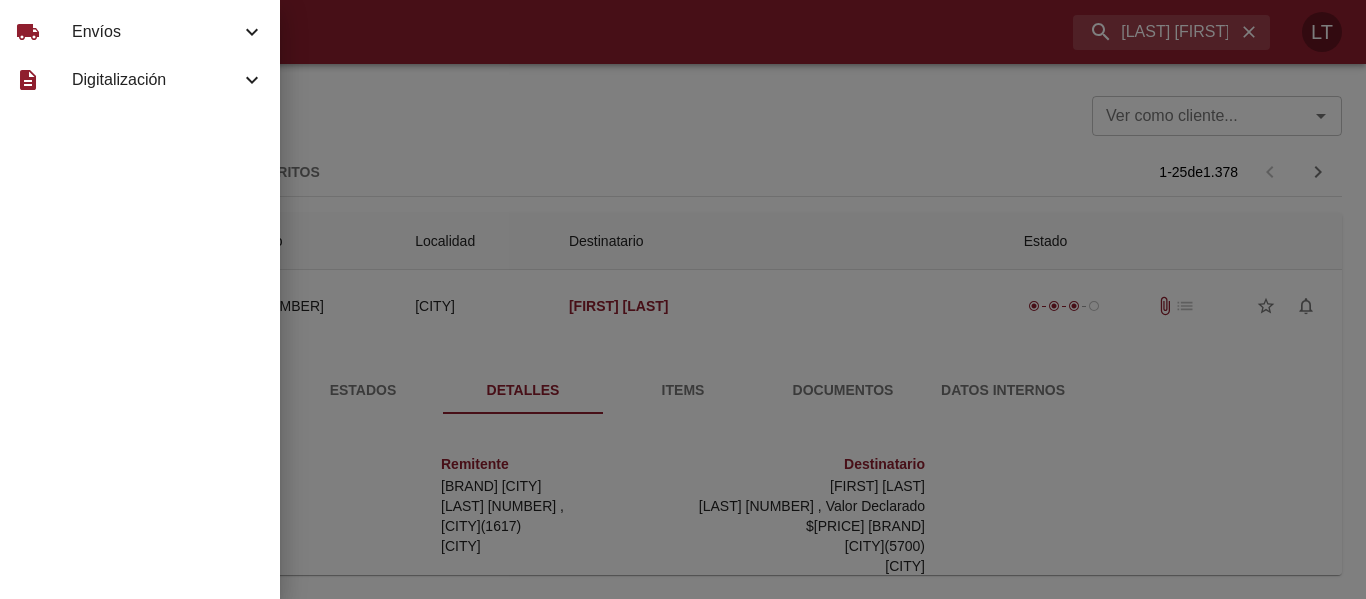click on "Envíos" at bounding box center (156, 32) 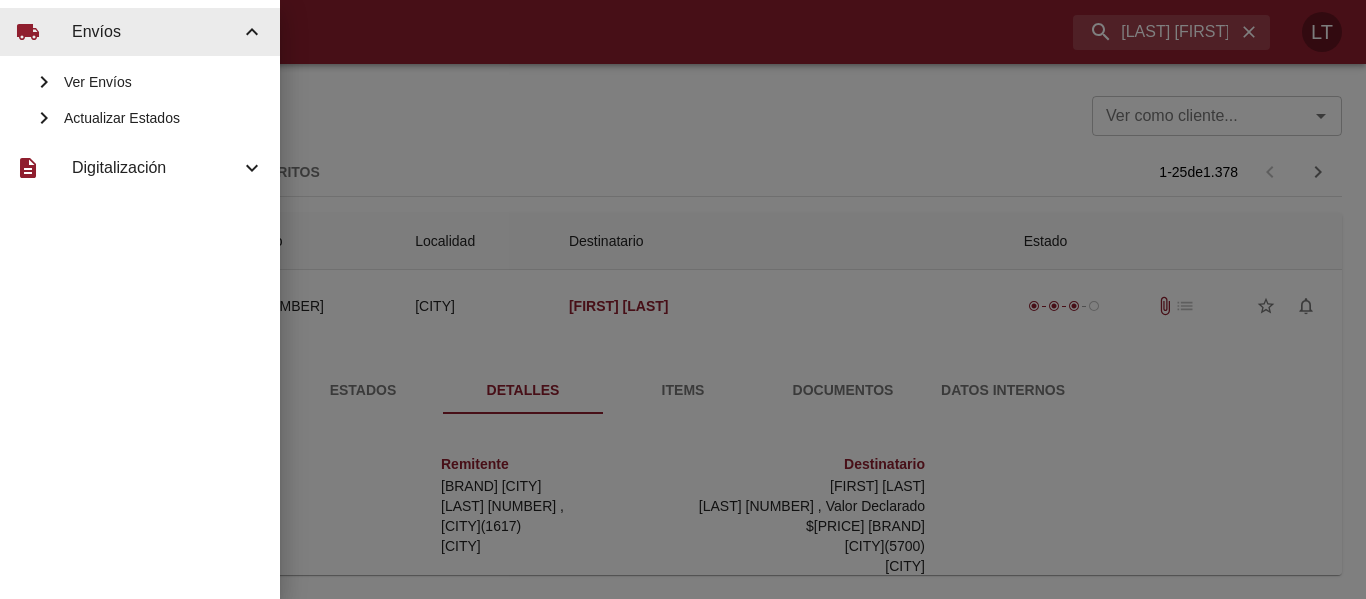 click on "Actualizar Estados" at bounding box center (164, 118) 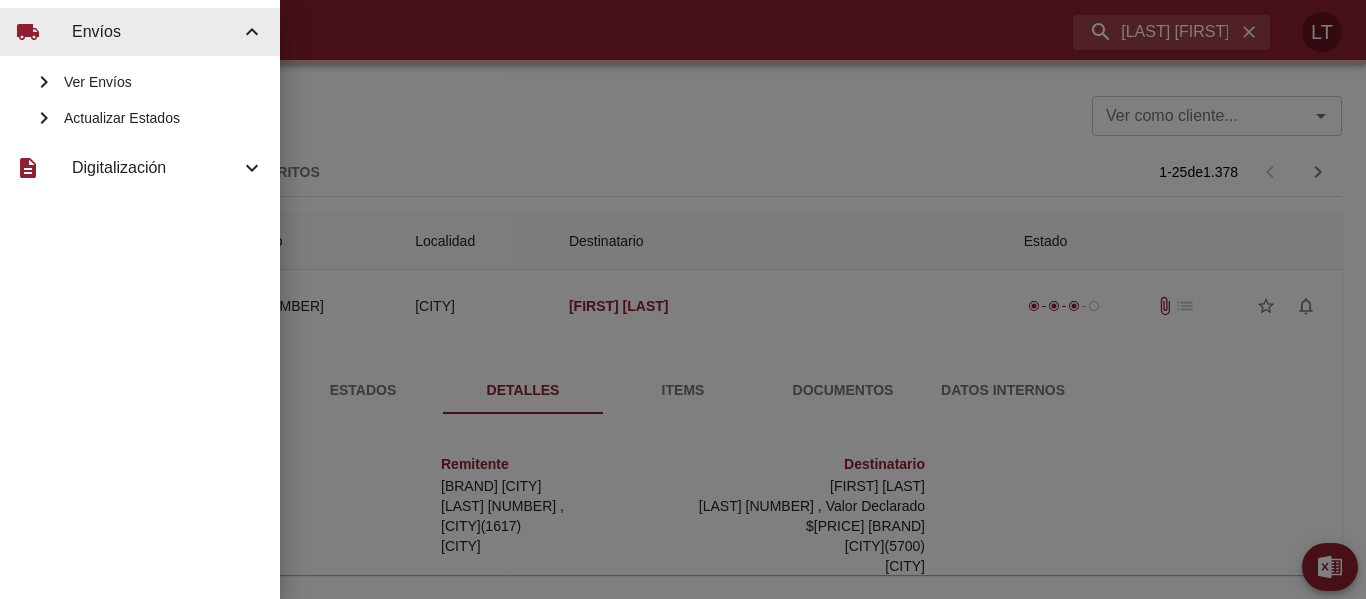 type 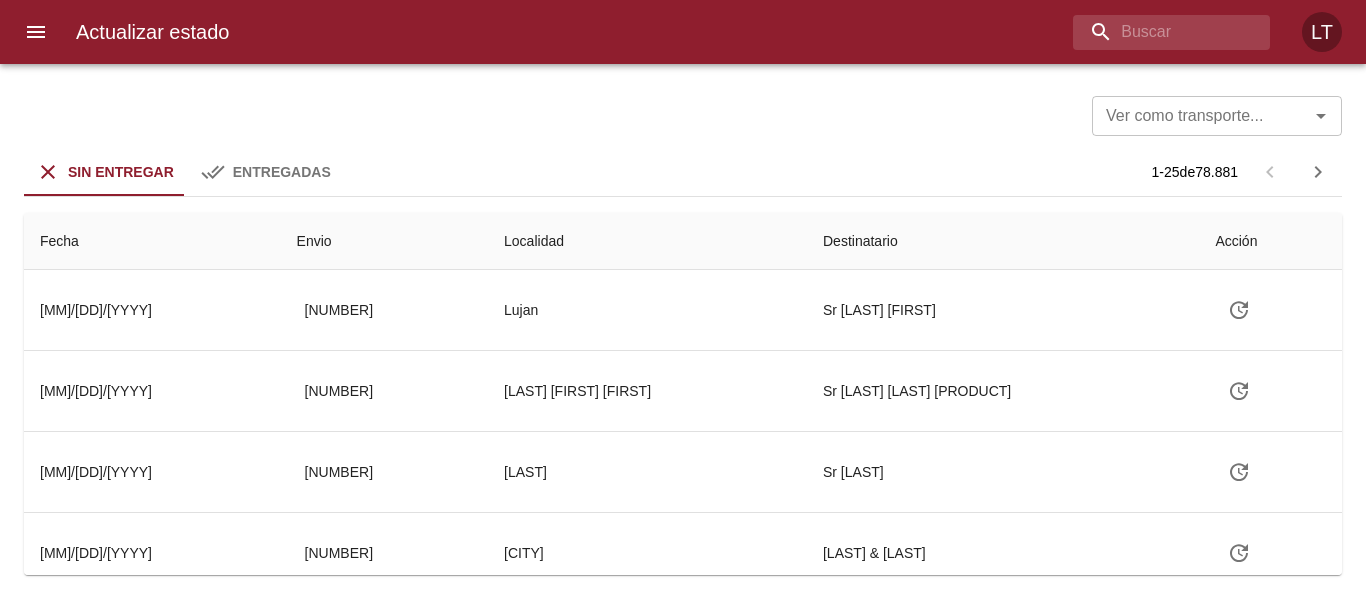 type 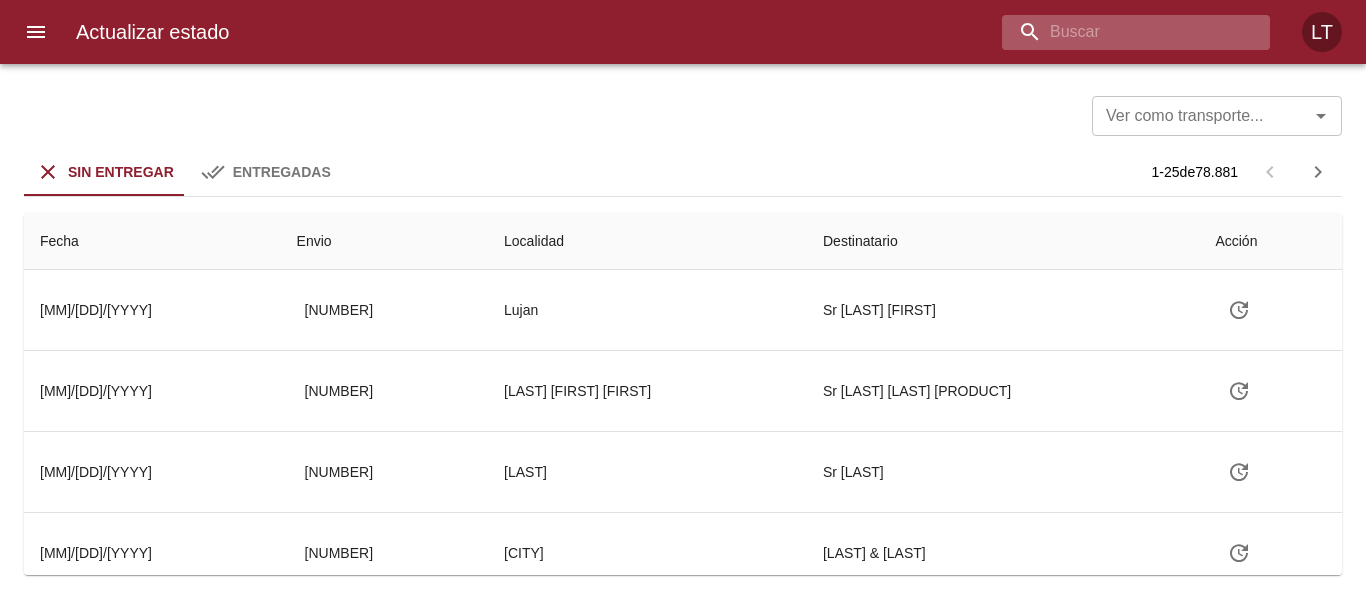 click at bounding box center (1119, 32) 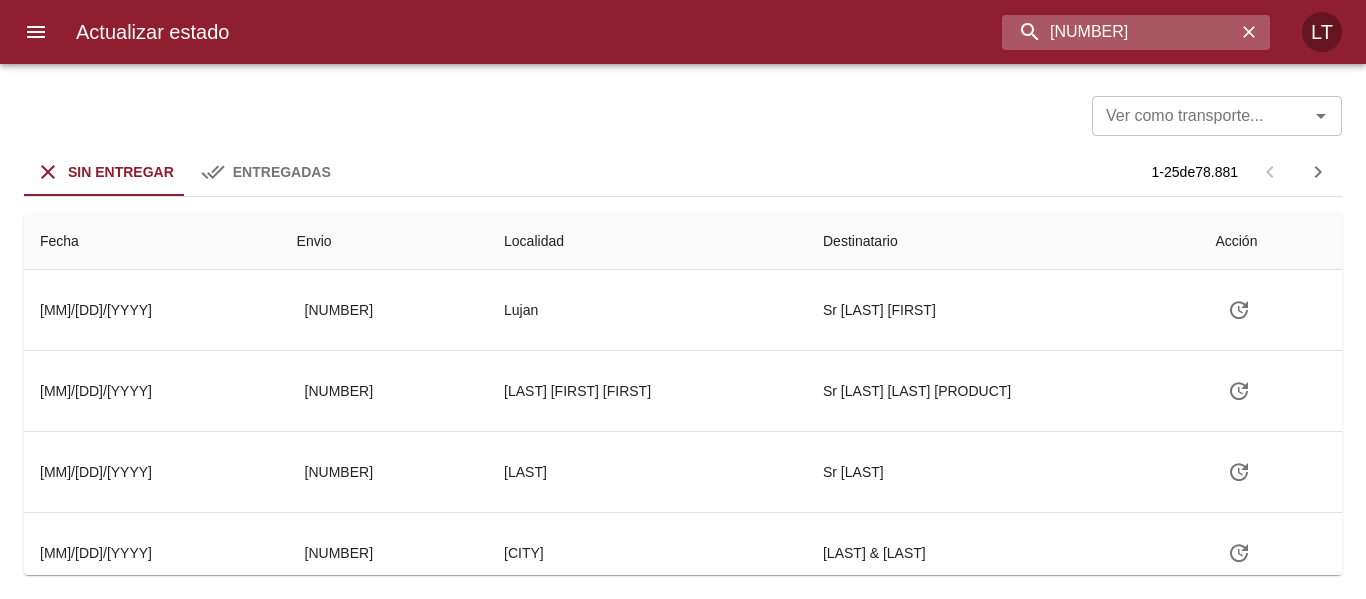 type on "[NUMBER]" 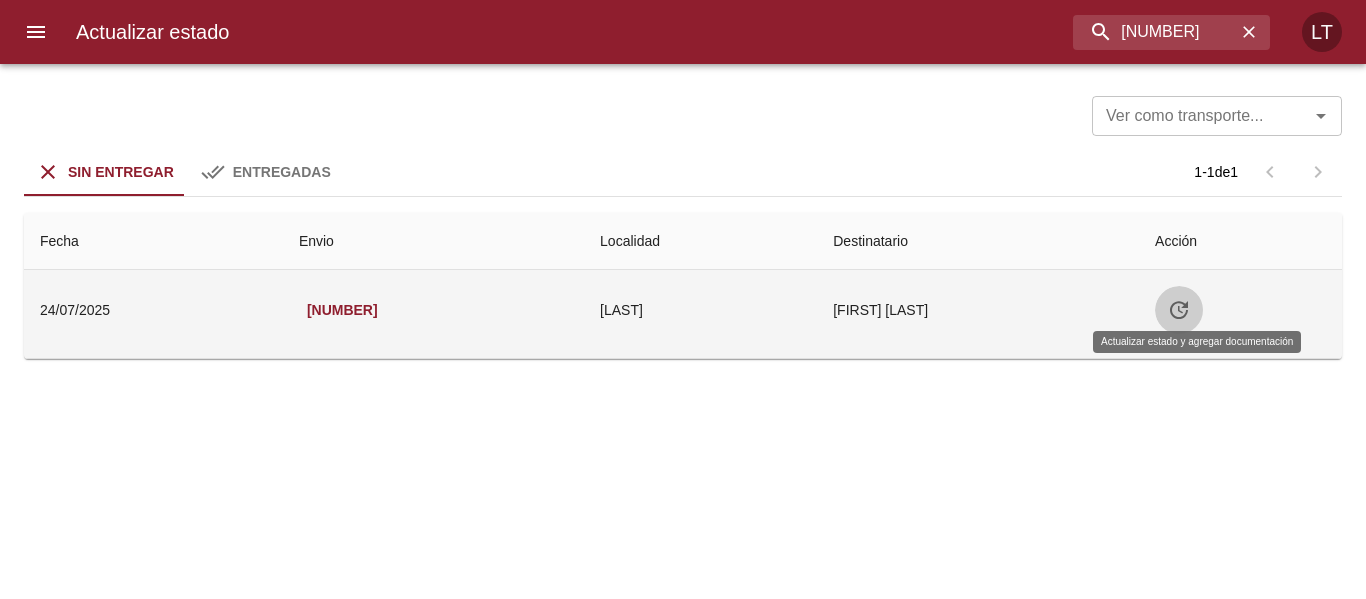 click 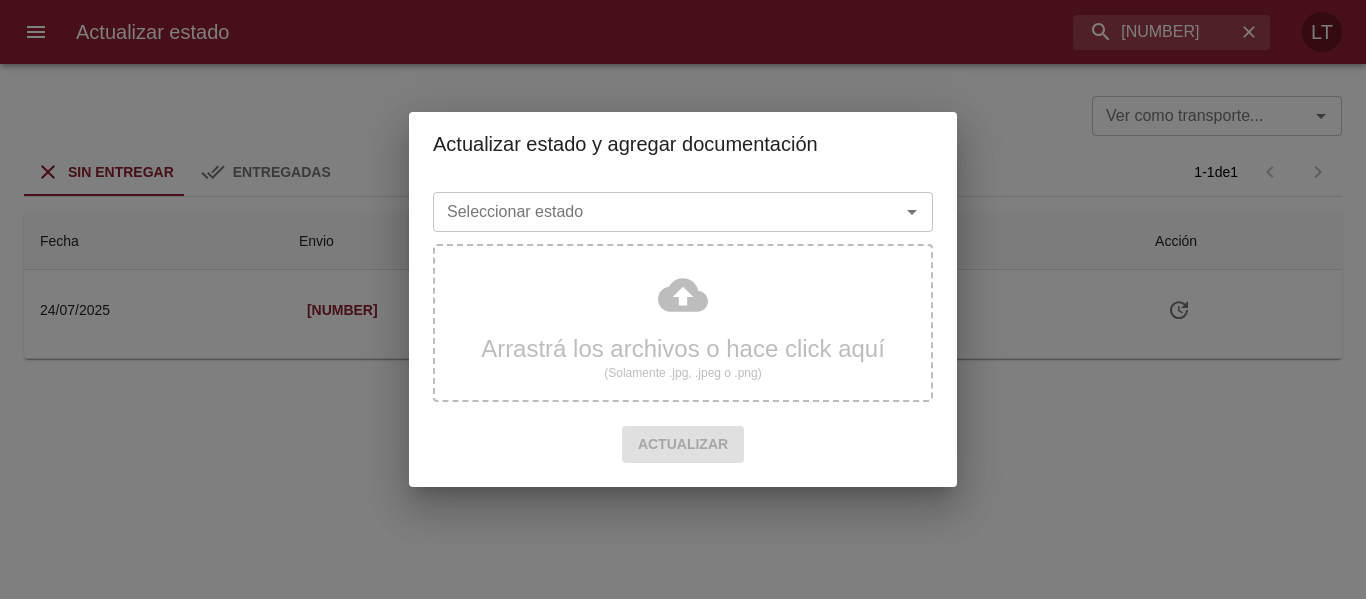 click on "Seleccionar estado" at bounding box center (653, 212) 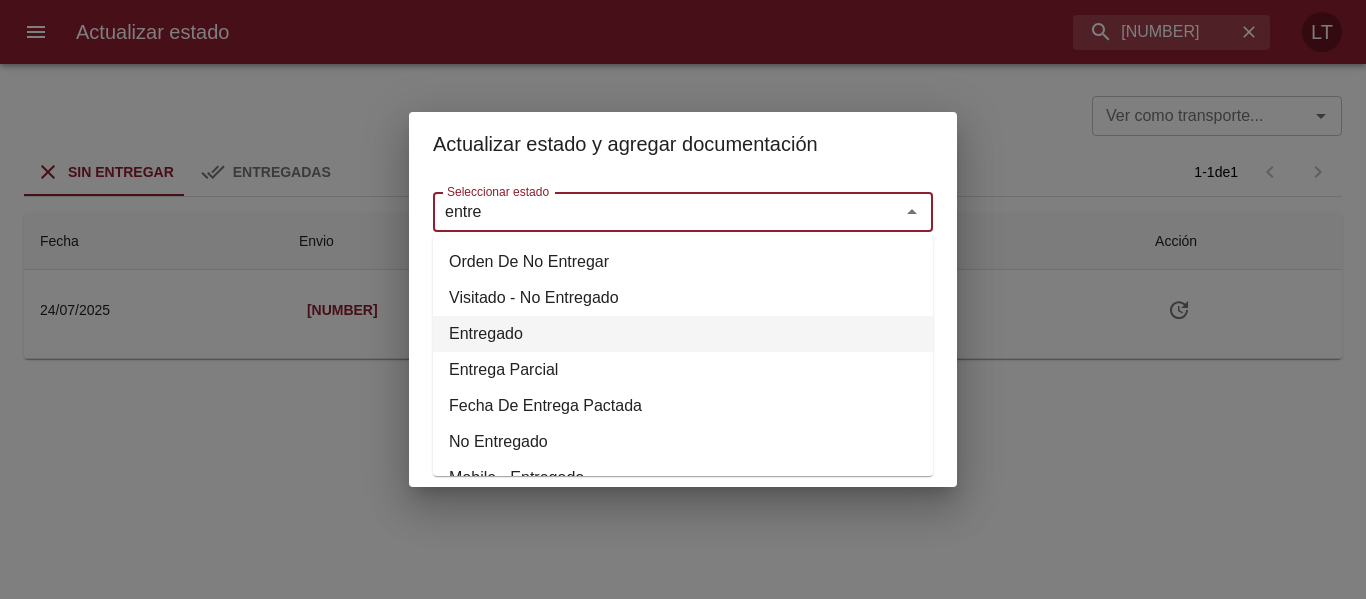 click on "Entregado" at bounding box center (683, 334) 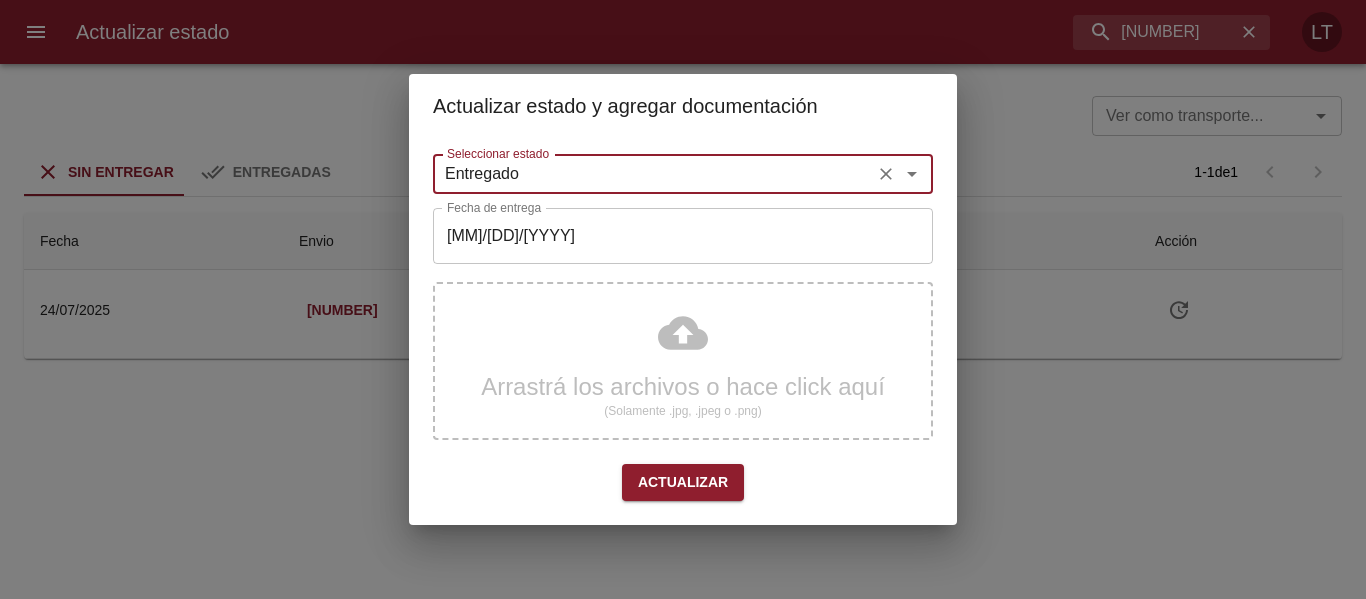 type on "Entregado" 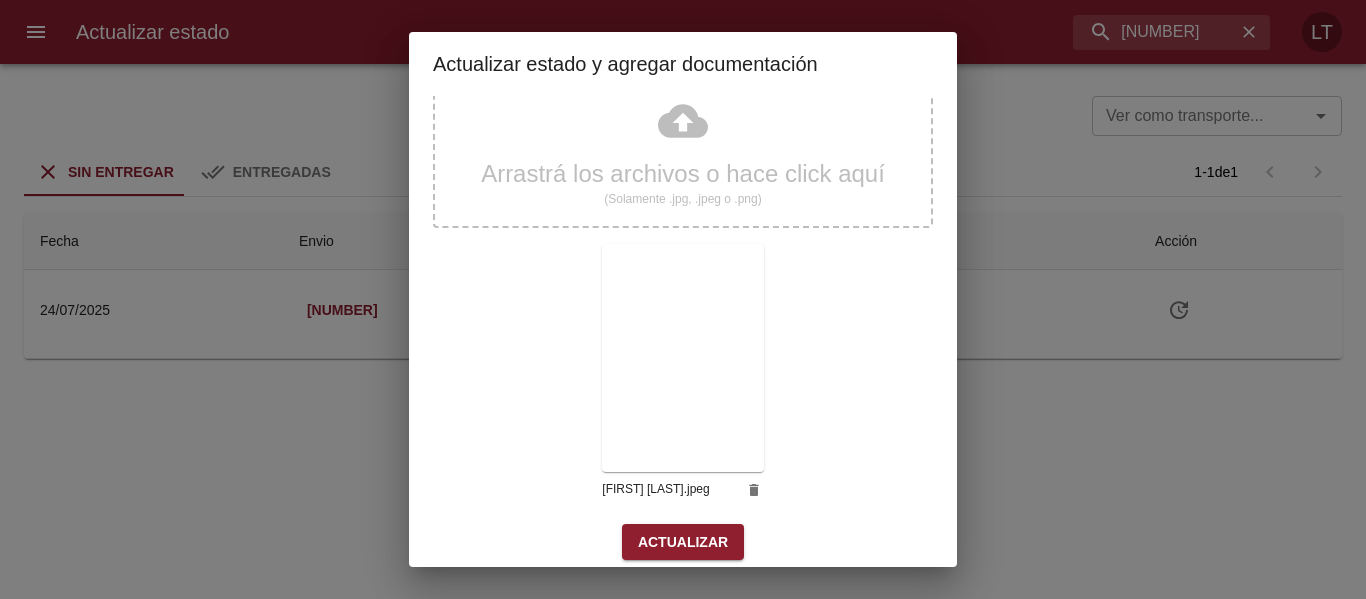 scroll, scrollTop: 187, scrollLeft: 0, axis: vertical 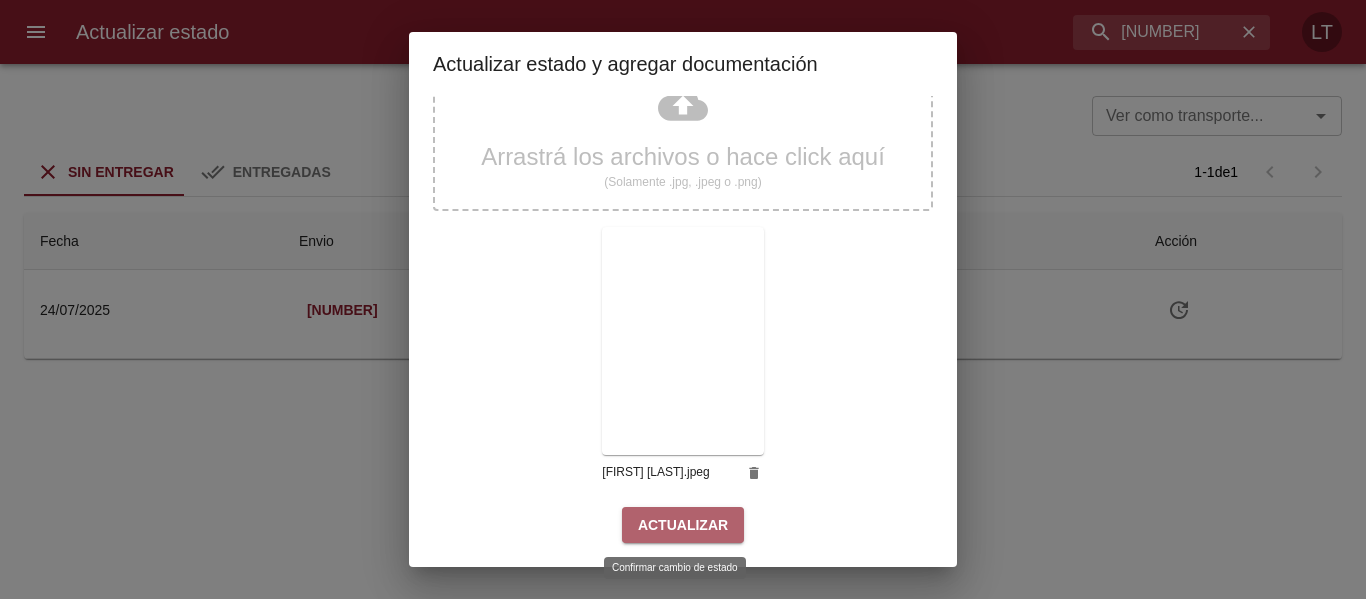 click on "Actualizar" at bounding box center [683, 525] 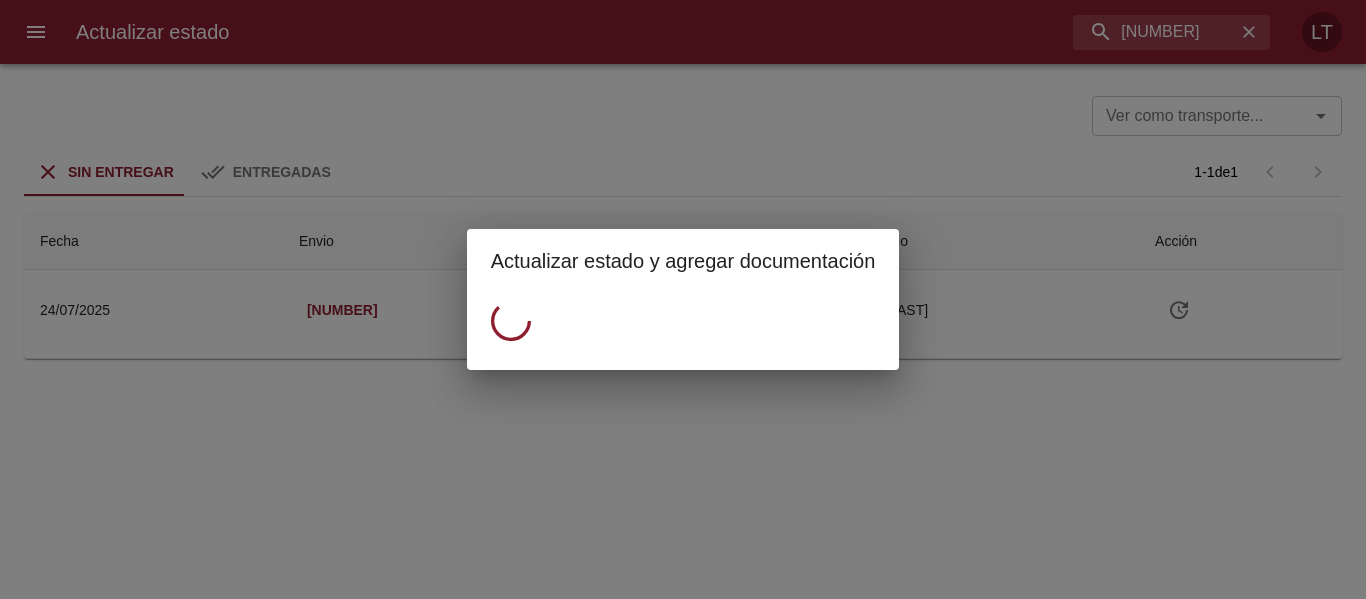 scroll, scrollTop: 0, scrollLeft: 0, axis: both 